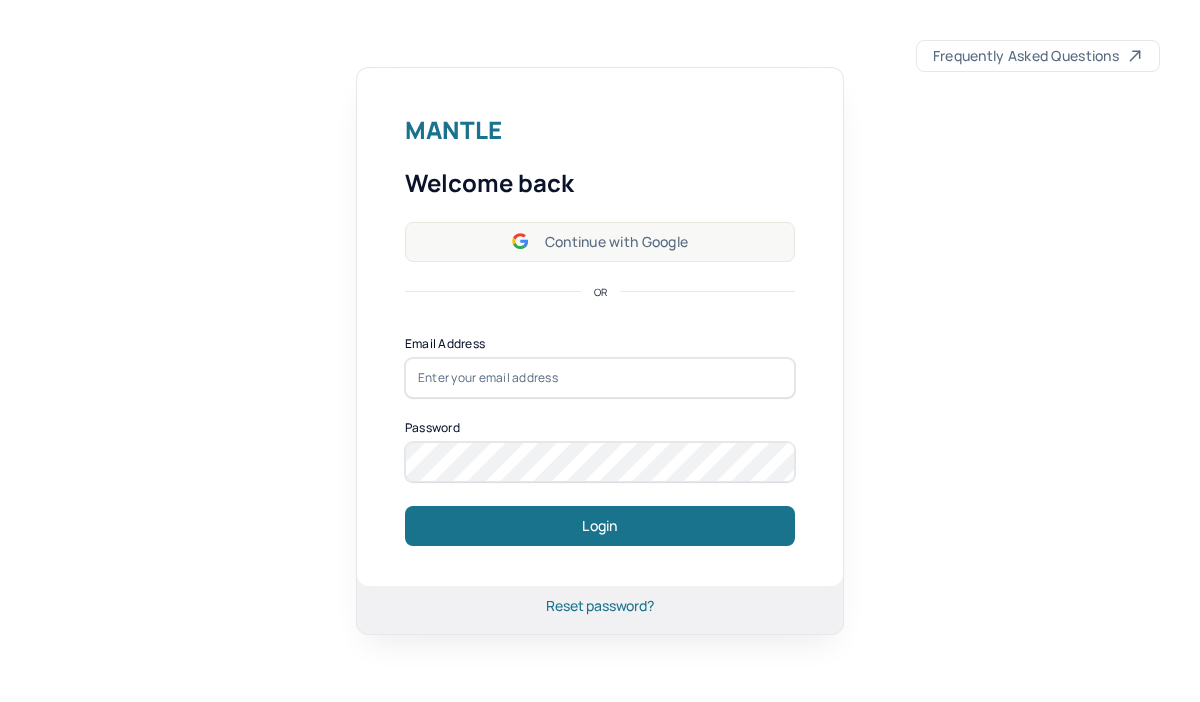 scroll, scrollTop: 0, scrollLeft: 0, axis: both 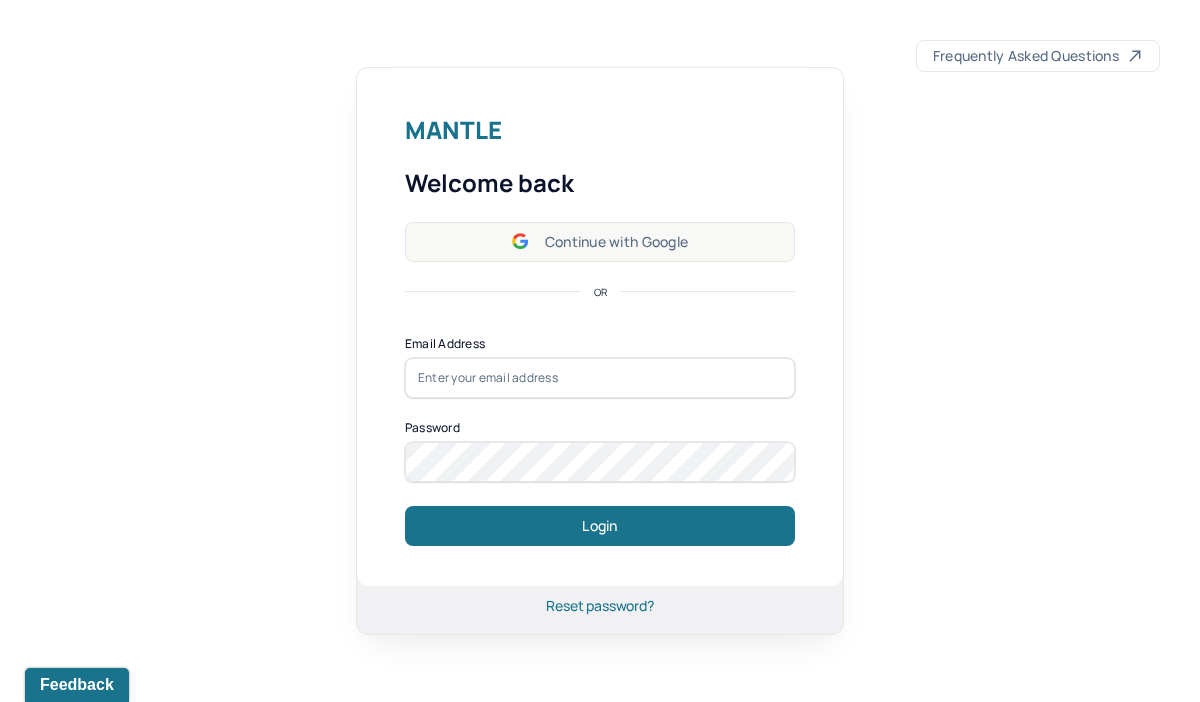 click 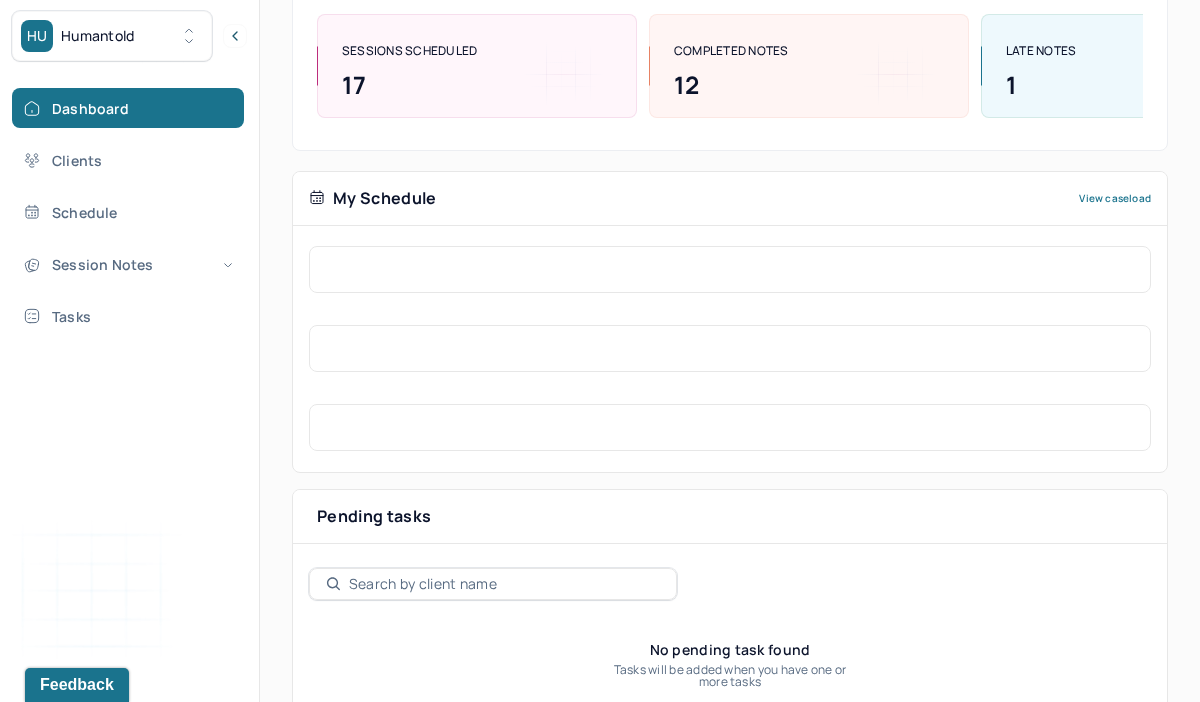 scroll, scrollTop: 344, scrollLeft: 0, axis: vertical 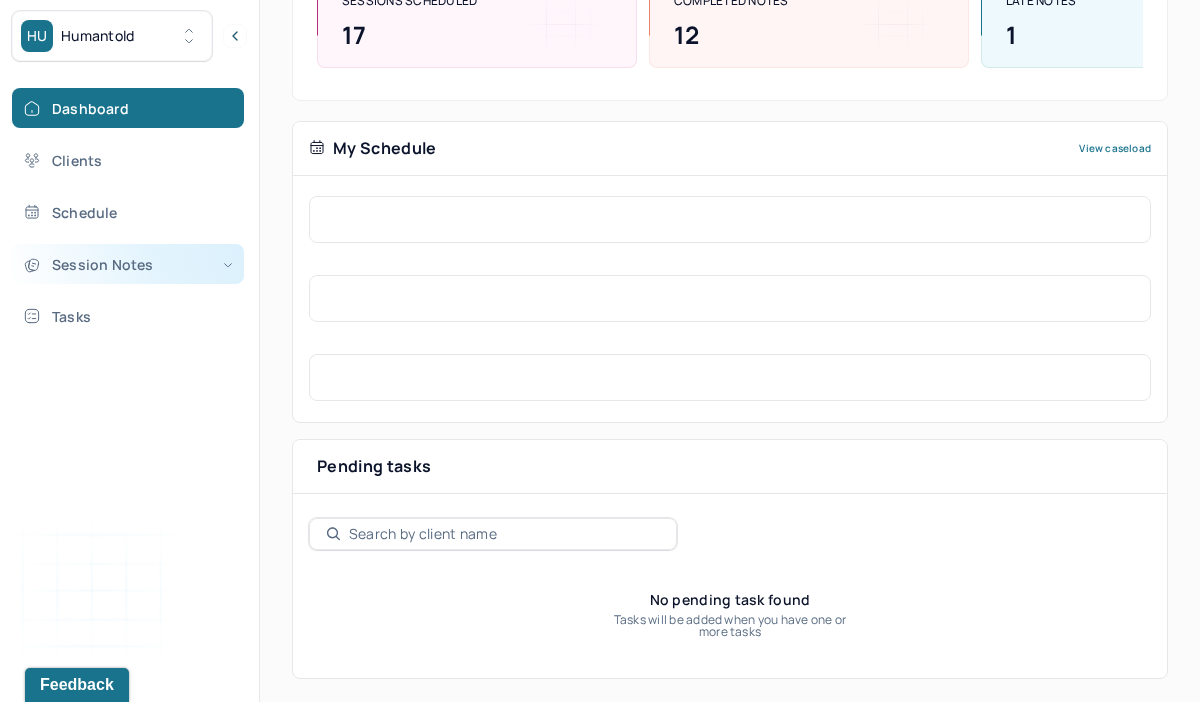 click on "Session Notes" at bounding box center (128, 264) 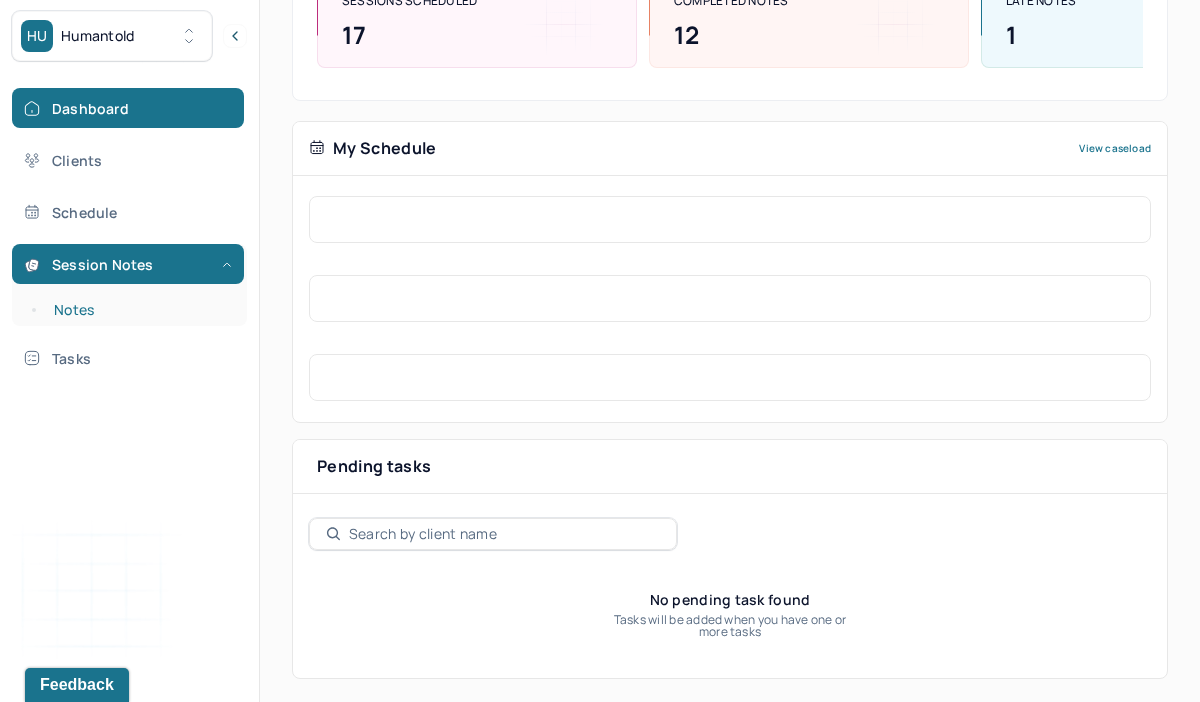 click on "Notes" at bounding box center [139, 310] 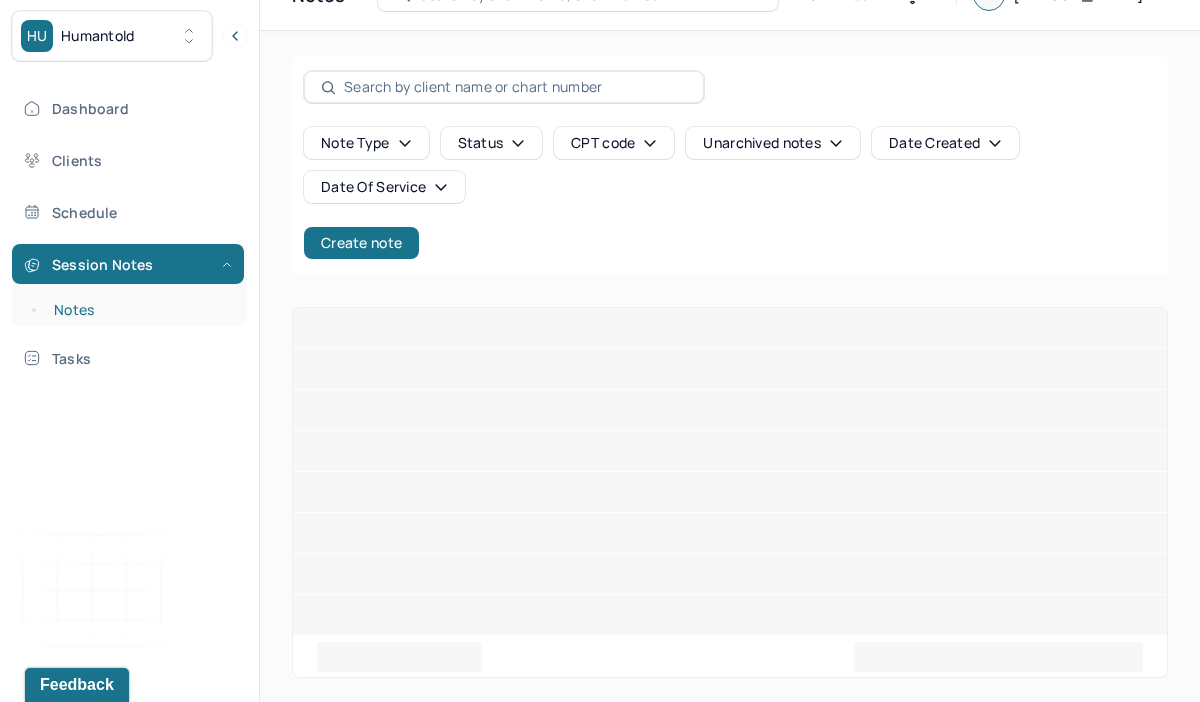 scroll, scrollTop: 0, scrollLeft: 0, axis: both 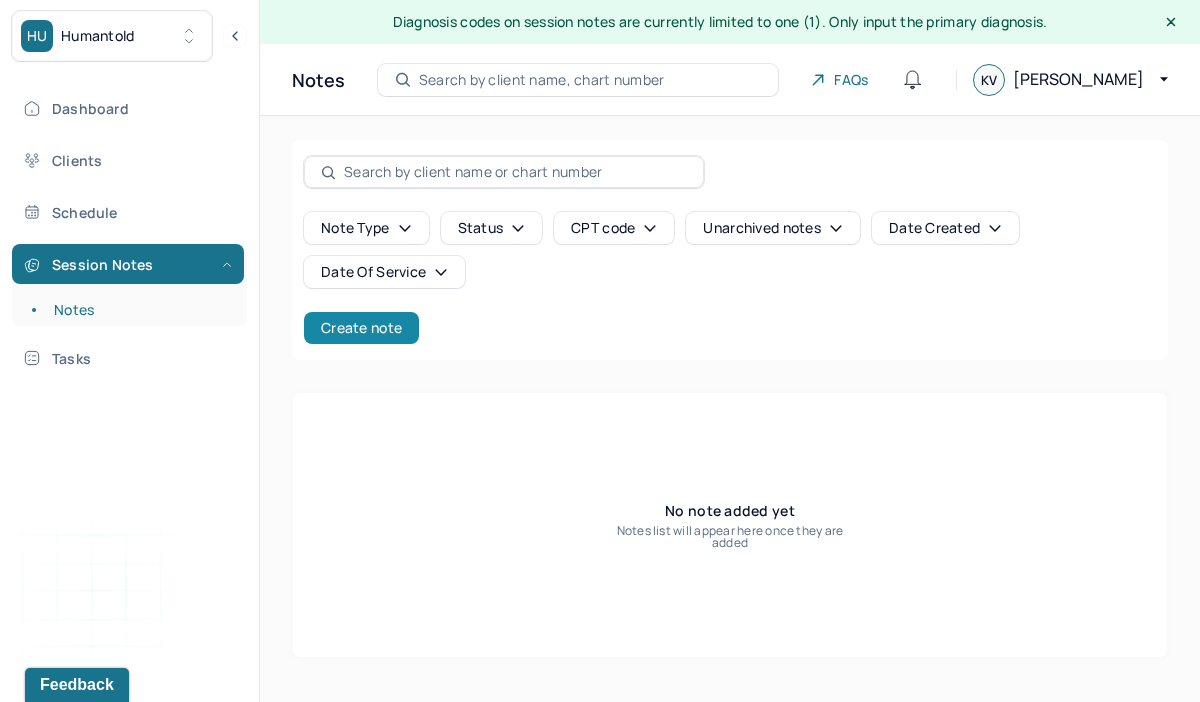 click on "Create note" at bounding box center (361, 328) 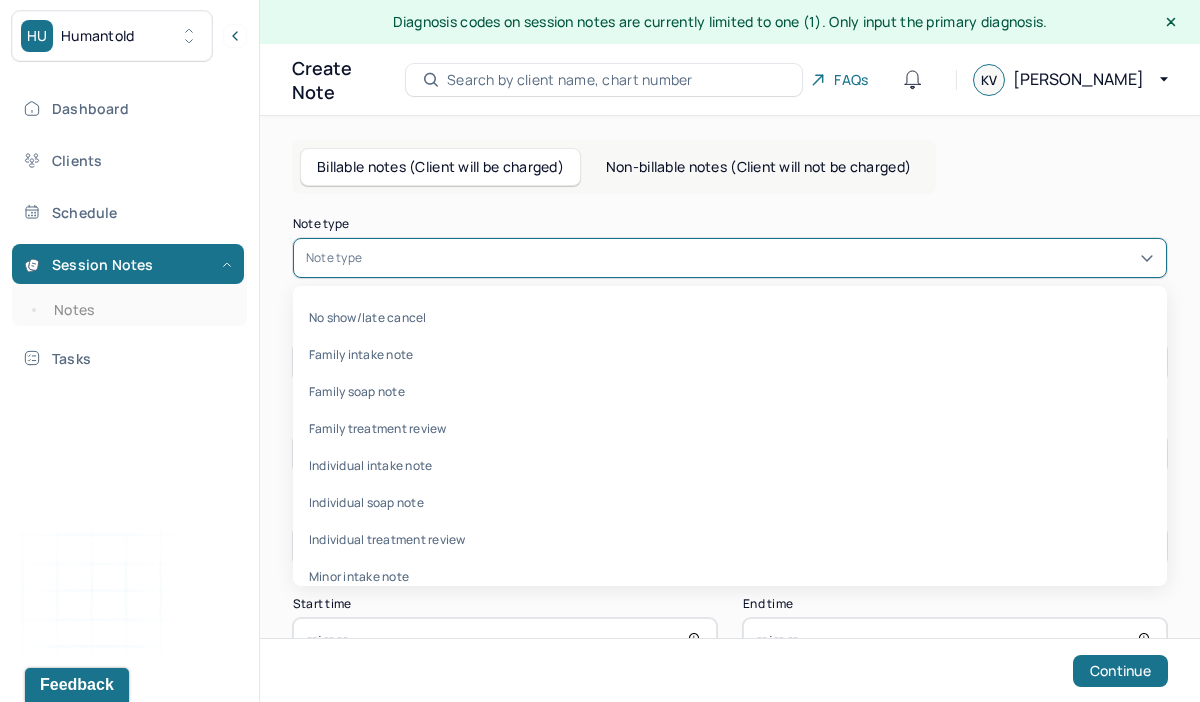 click at bounding box center [760, 258] 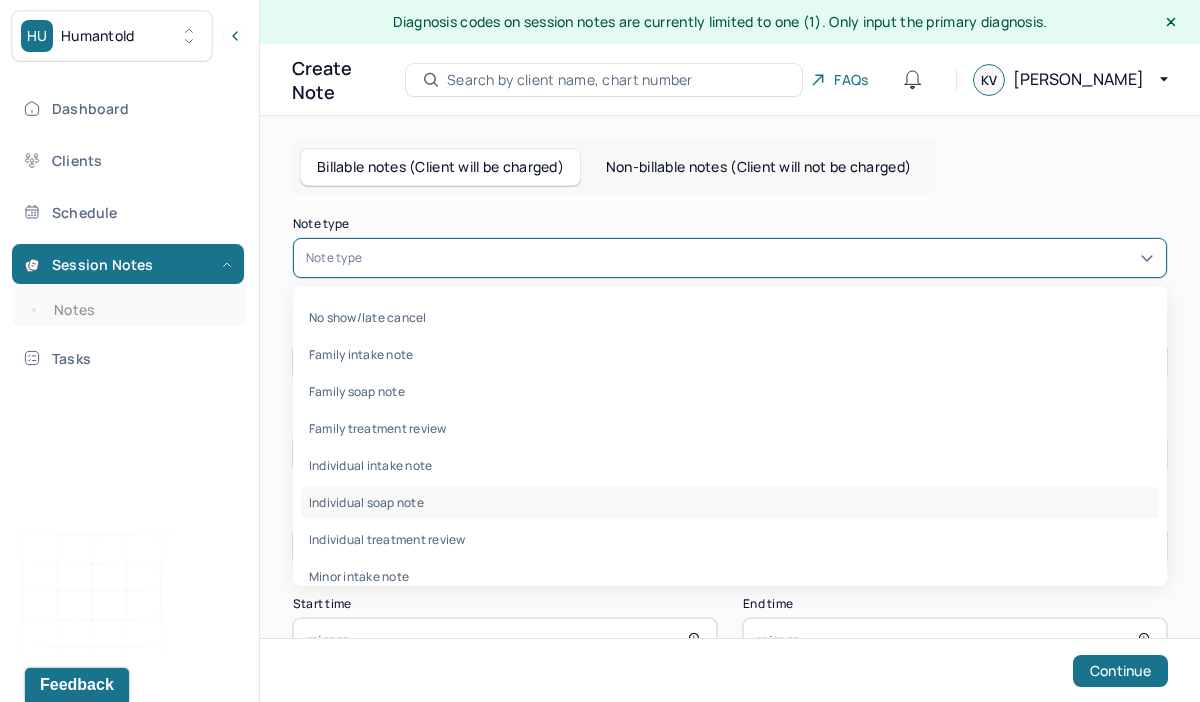 click on "Individual soap note" at bounding box center [730, 502] 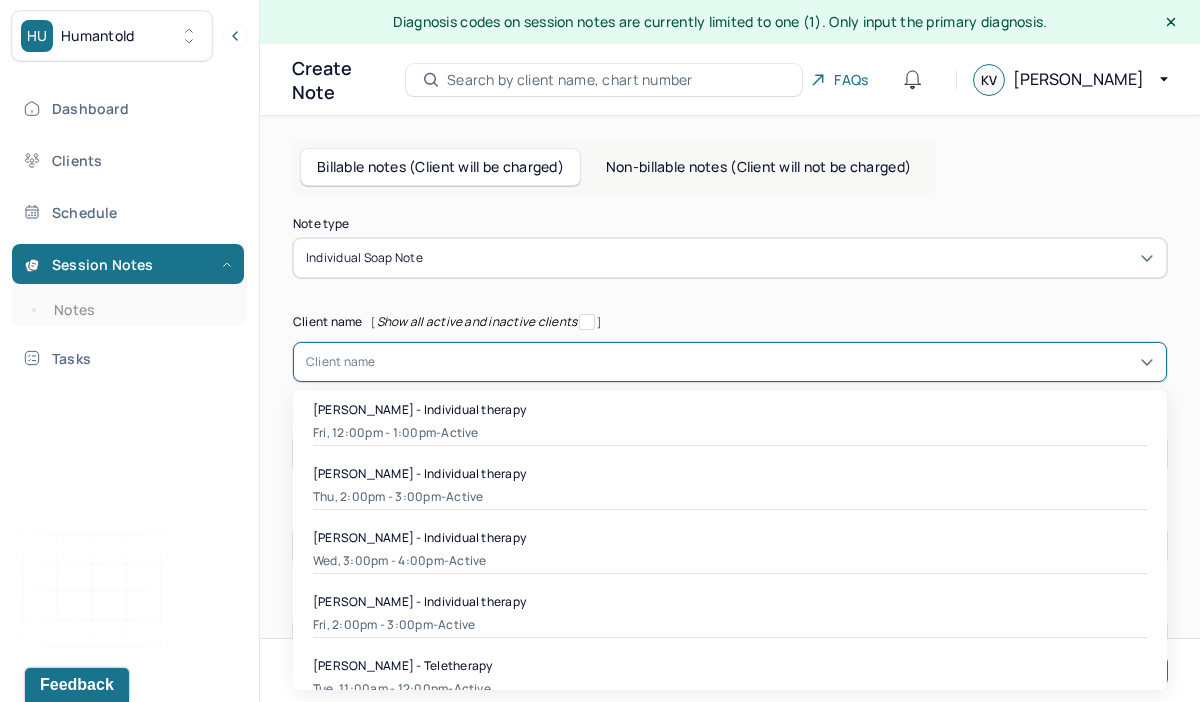 click at bounding box center [765, 362] 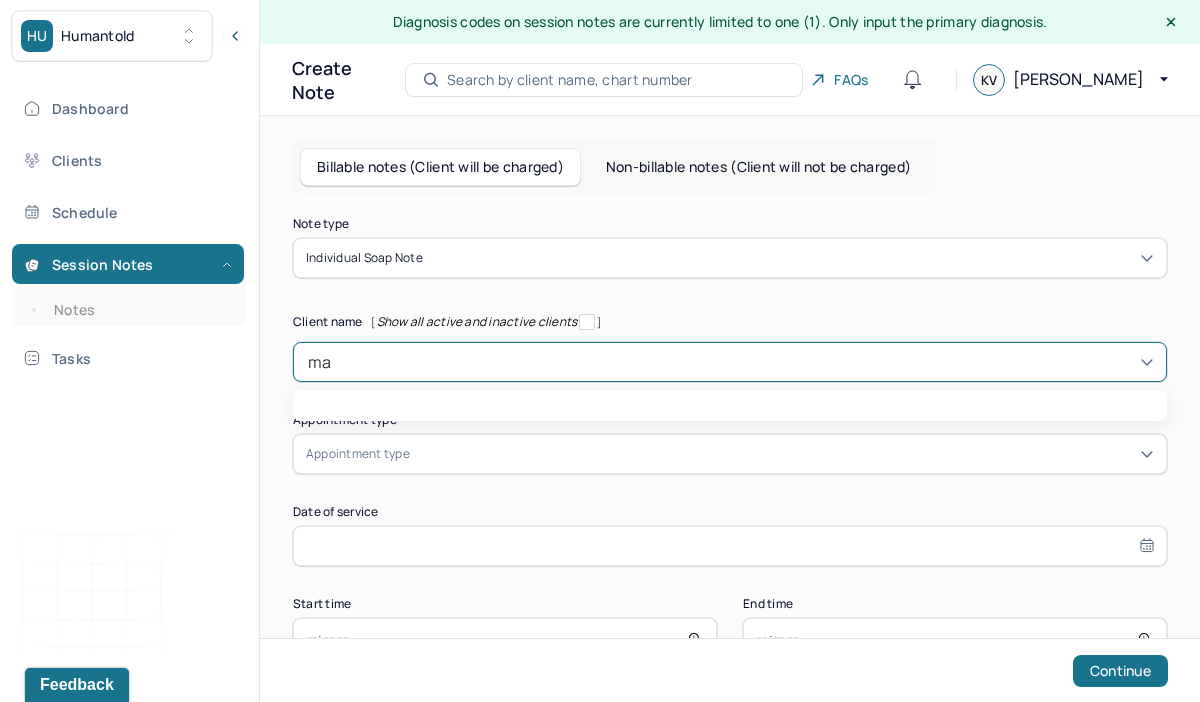 type on "m" 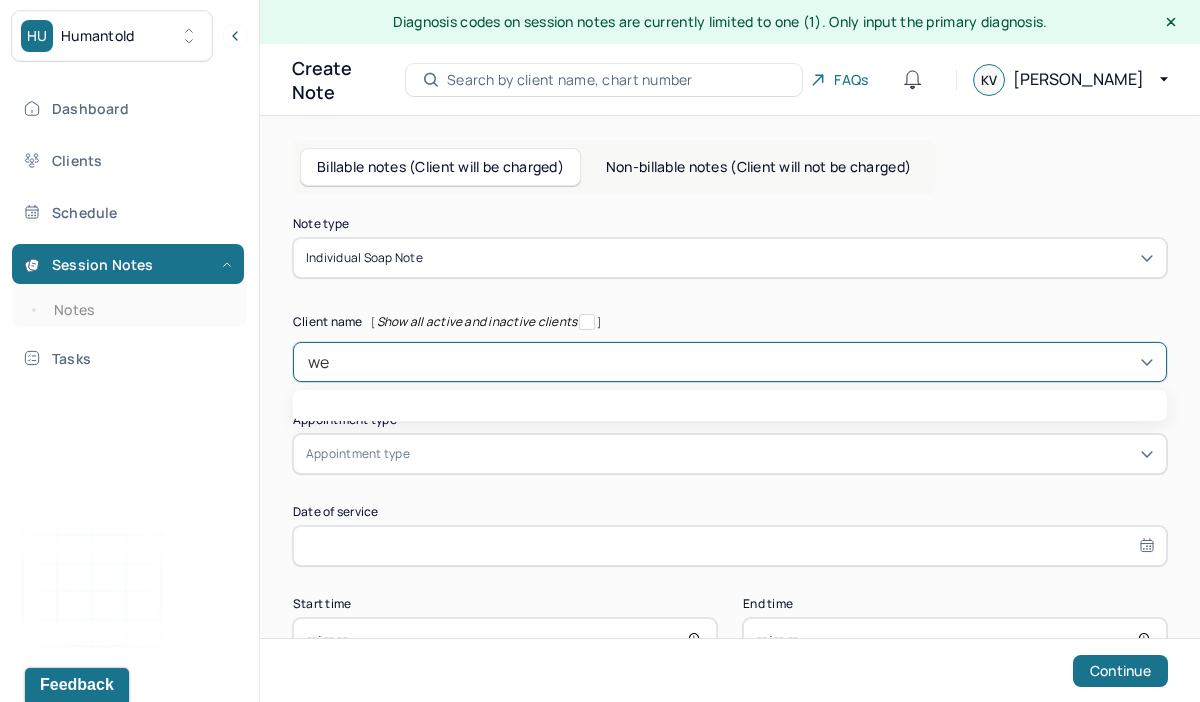 type on "wen" 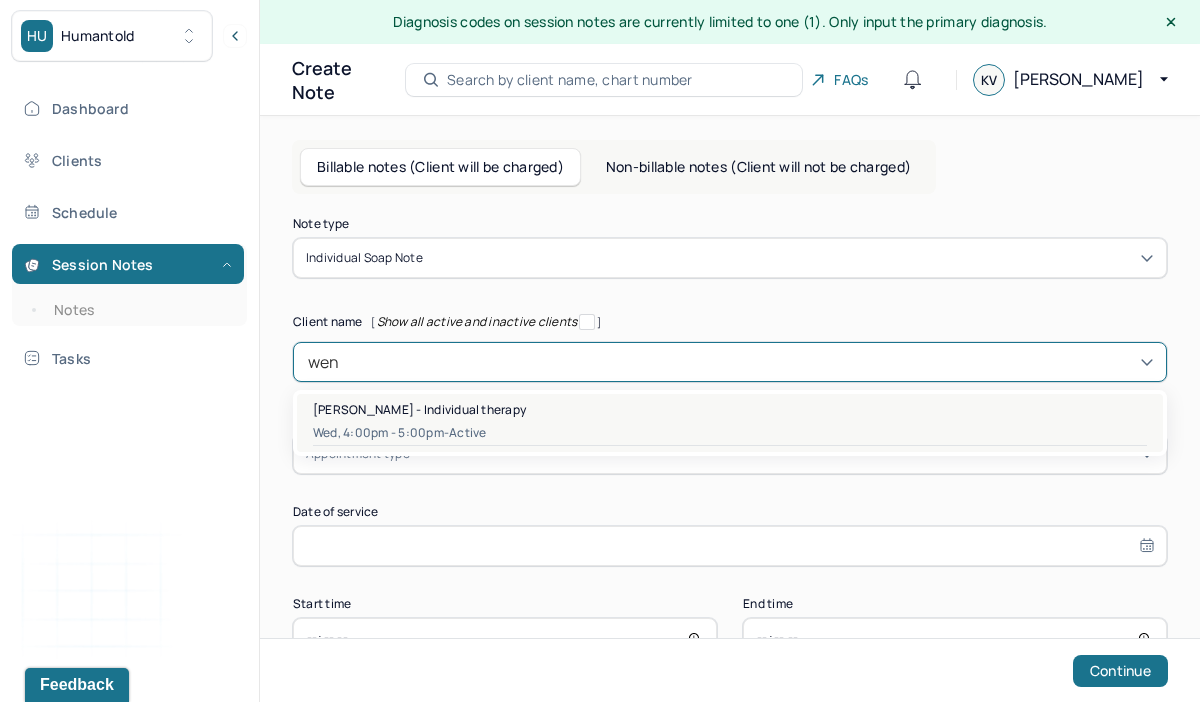 click on "Wed, 4:00pm - 5:00pm  -  active" at bounding box center [730, 433] 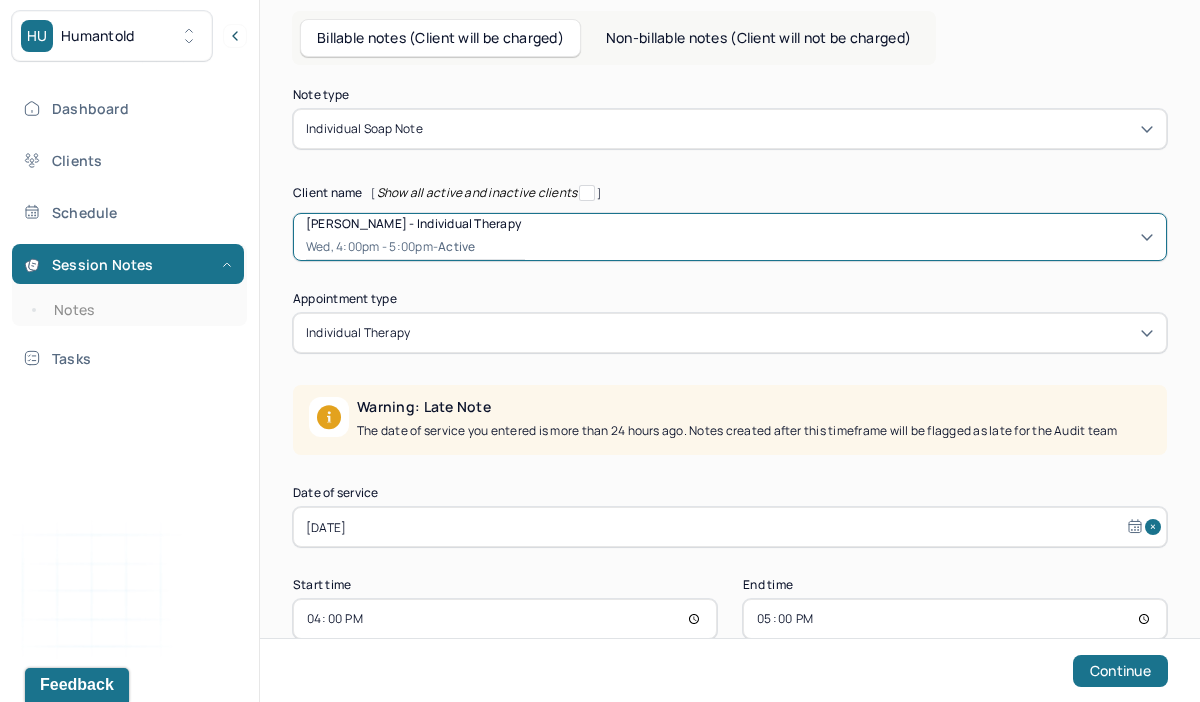 scroll, scrollTop: 171, scrollLeft: 0, axis: vertical 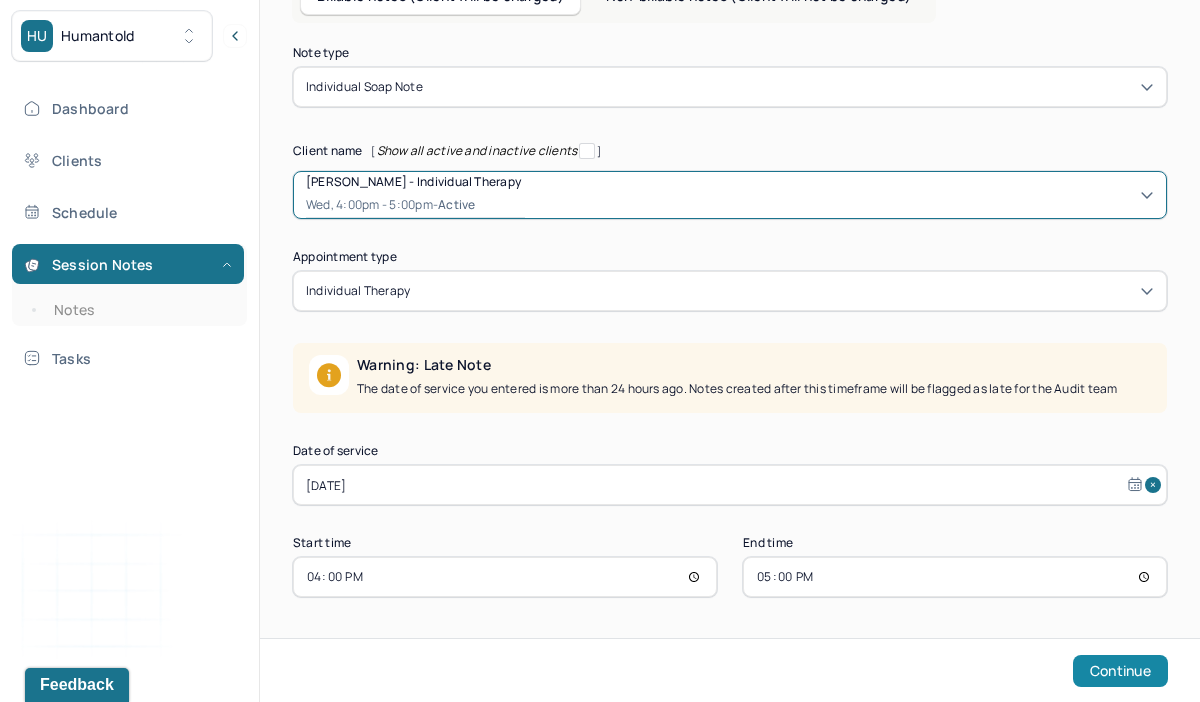 click on "Continue" at bounding box center [1120, 671] 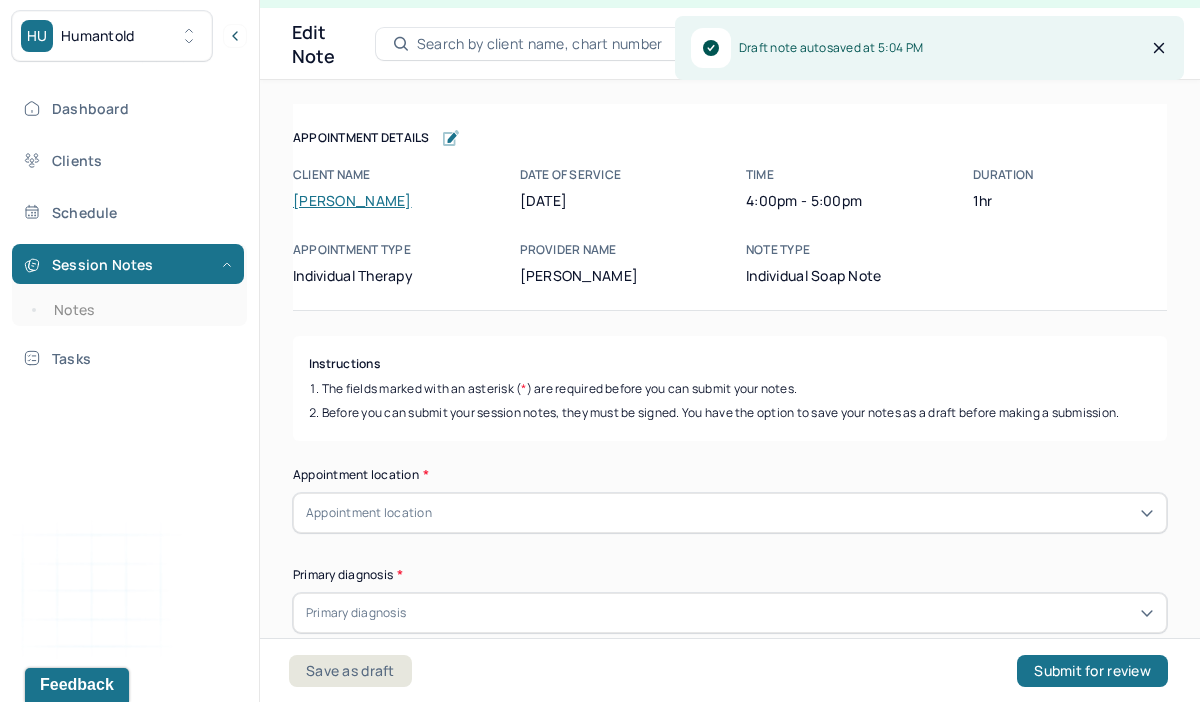 scroll, scrollTop: 36, scrollLeft: 0, axis: vertical 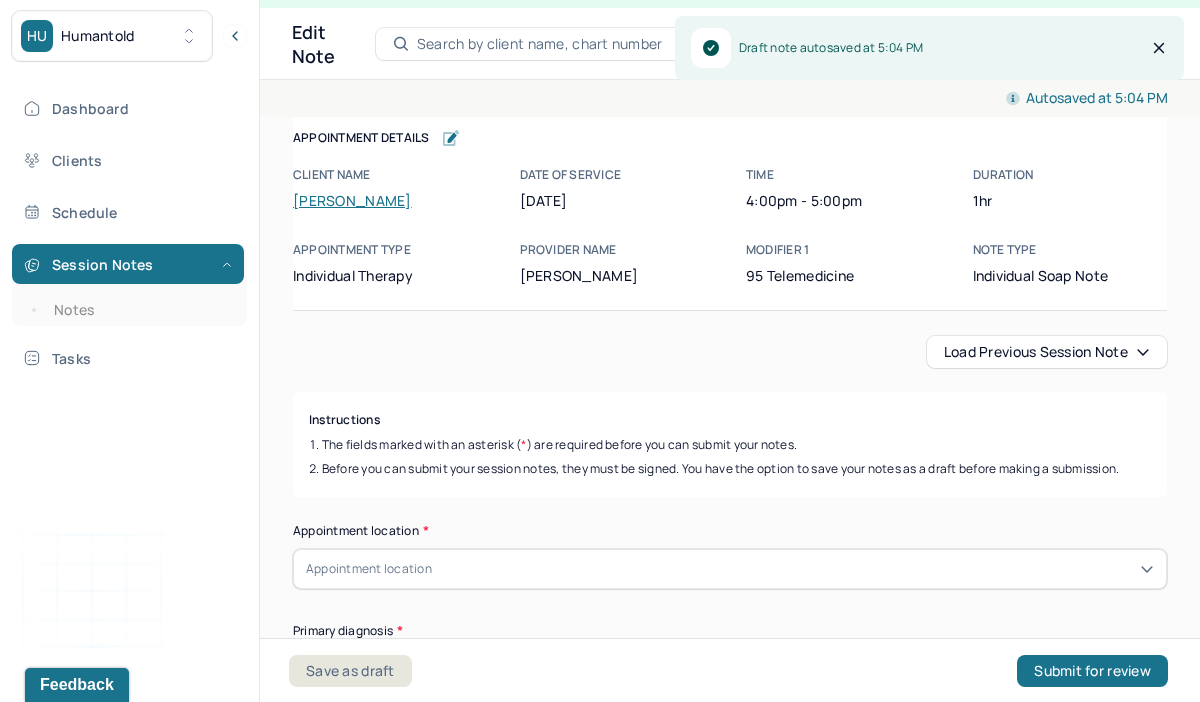 click 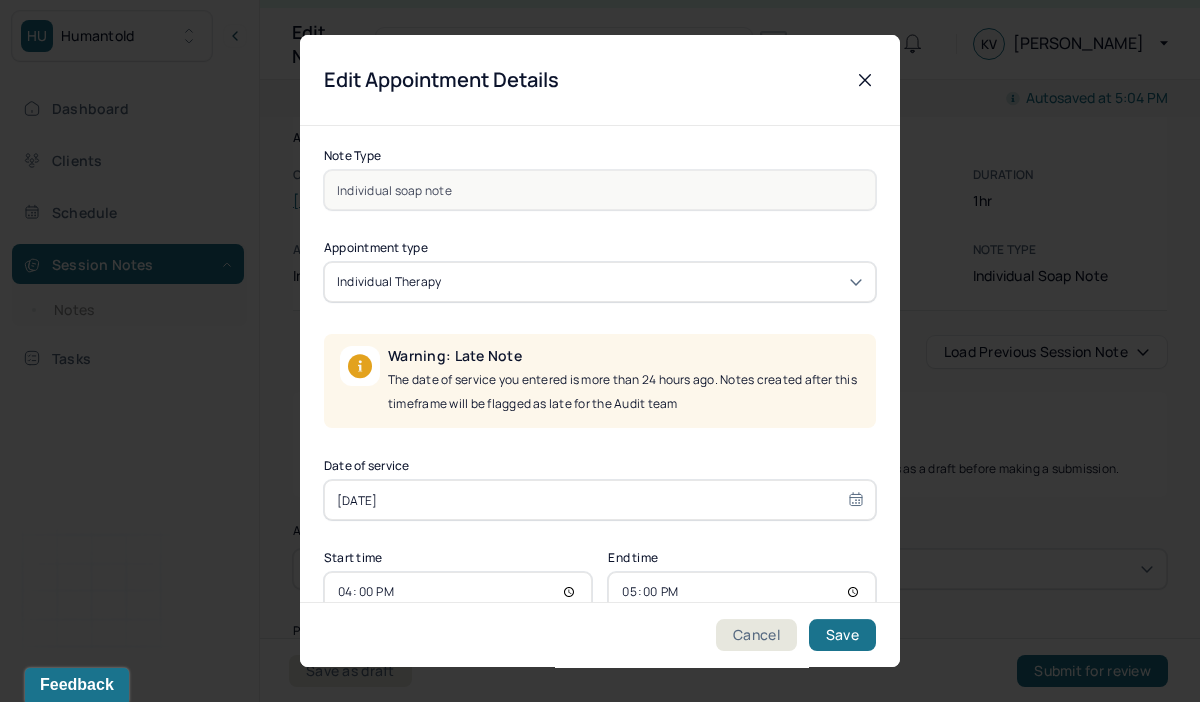 click on "[DATE]" at bounding box center [600, 500] 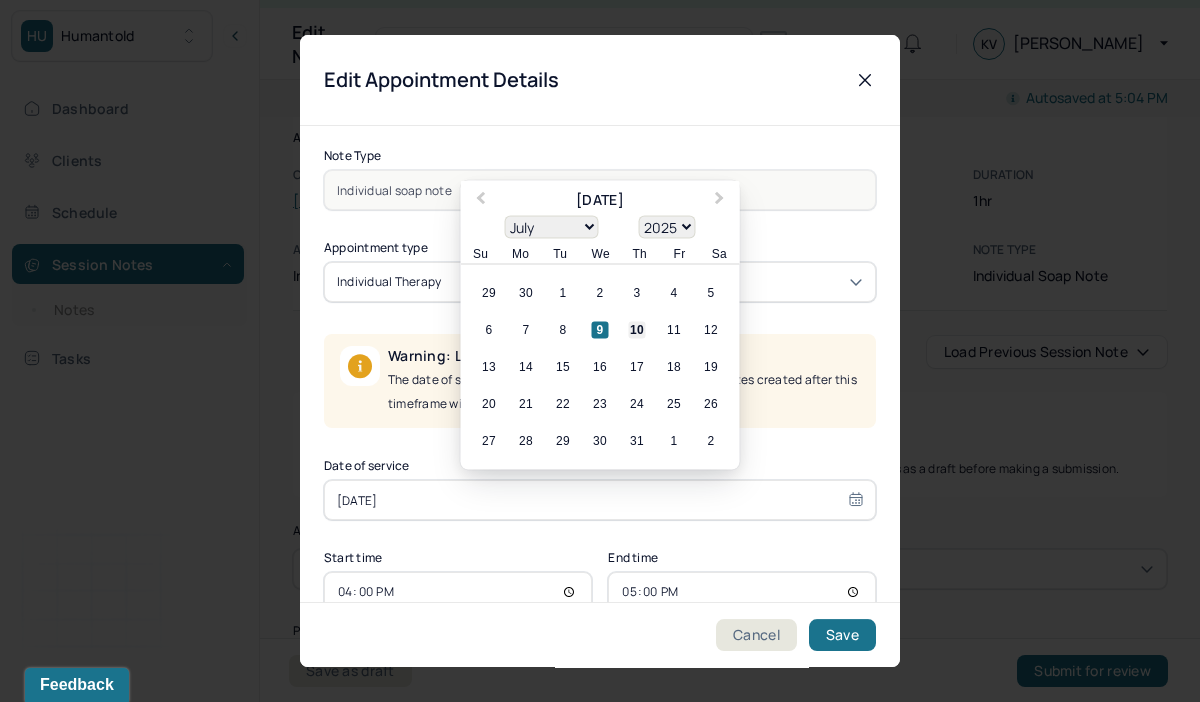 click on "10" at bounding box center [637, 330] 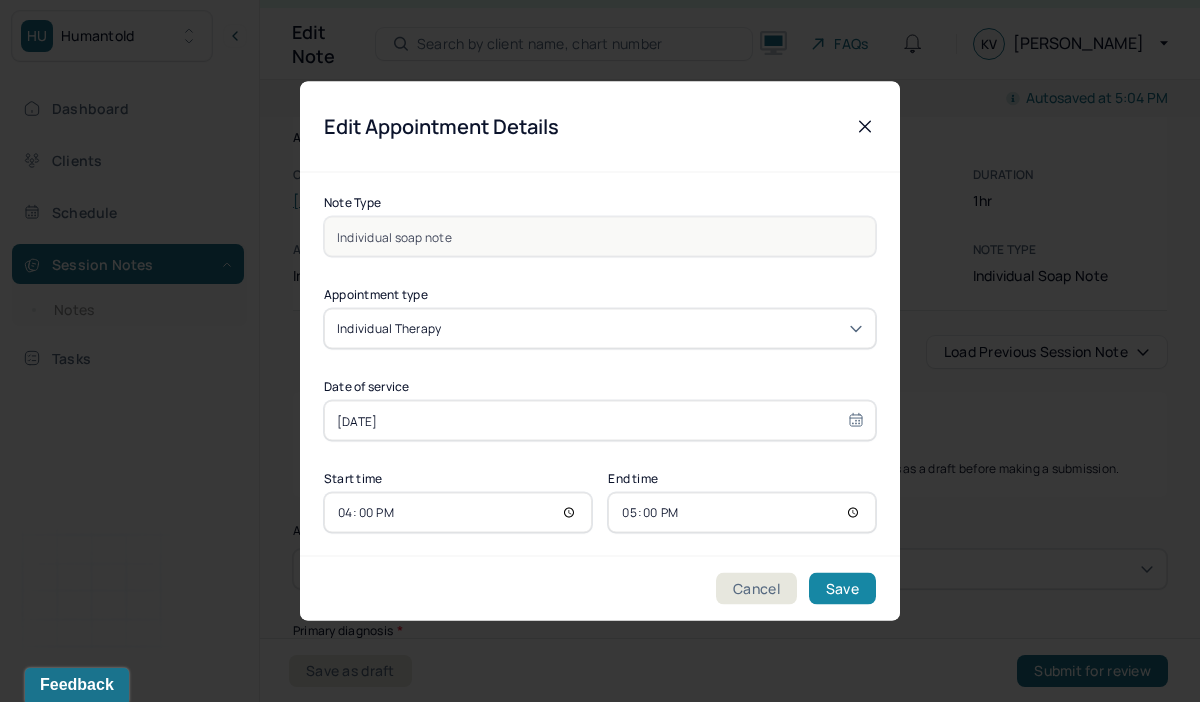 click on "Save" at bounding box center (842, 589) 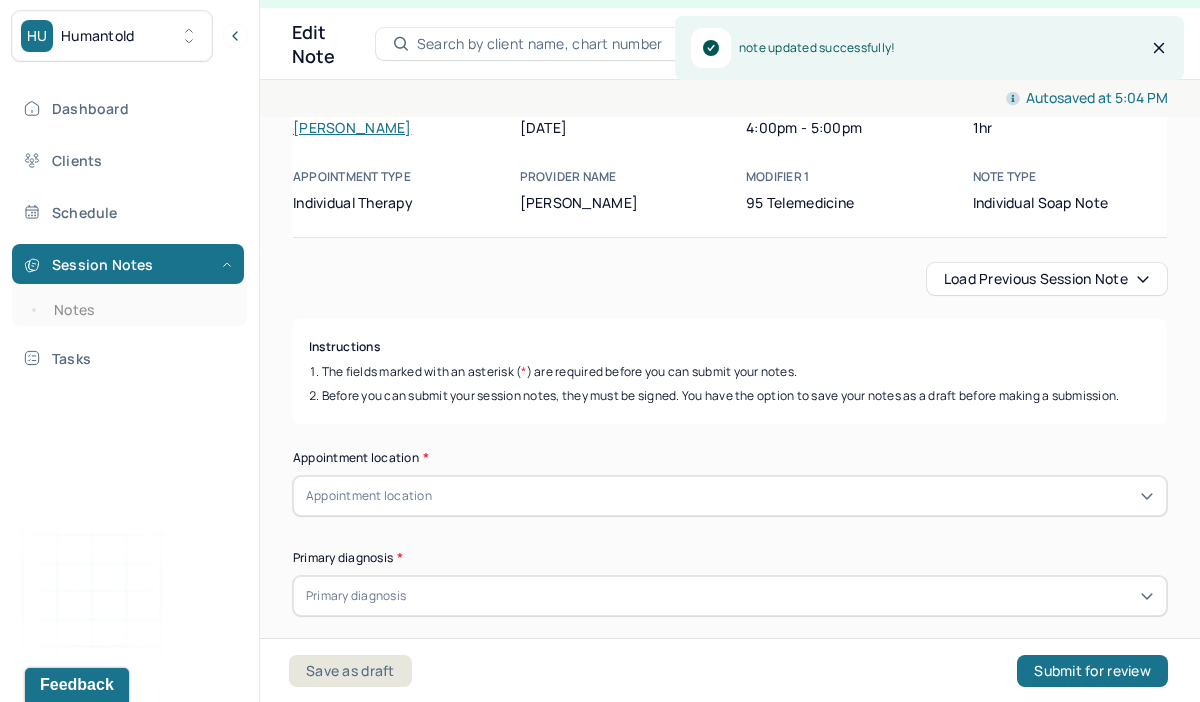 scroll, scrollTop: 74, scrollLeft: 0, axis: vertical 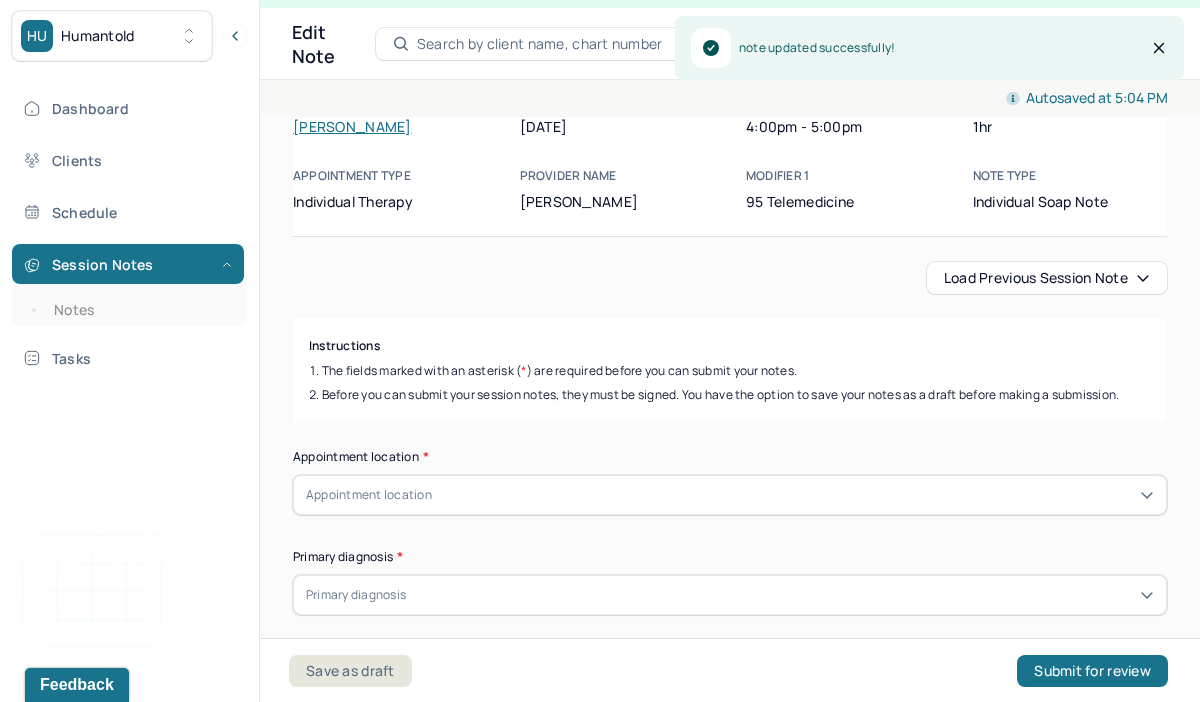 click on "Load previous session note" at bounding box center (1047, 278) 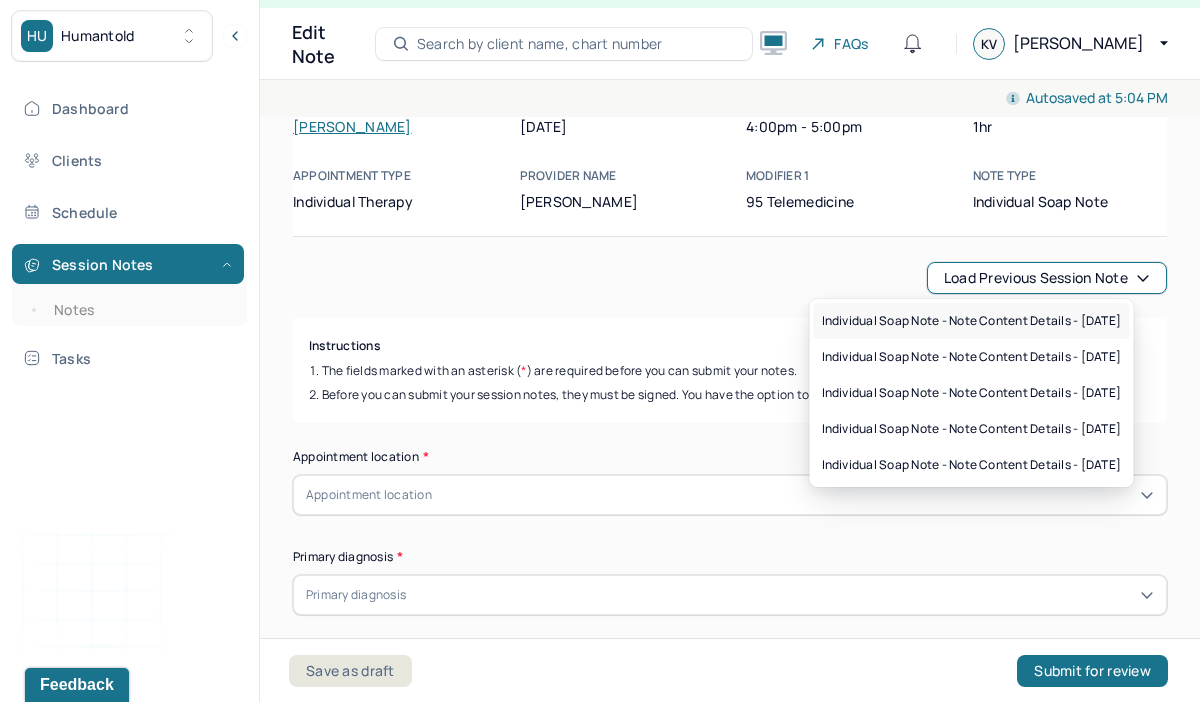 click on "Individual soap note   - Note content Details -   [DATE]" at bounding box center [972, 321] 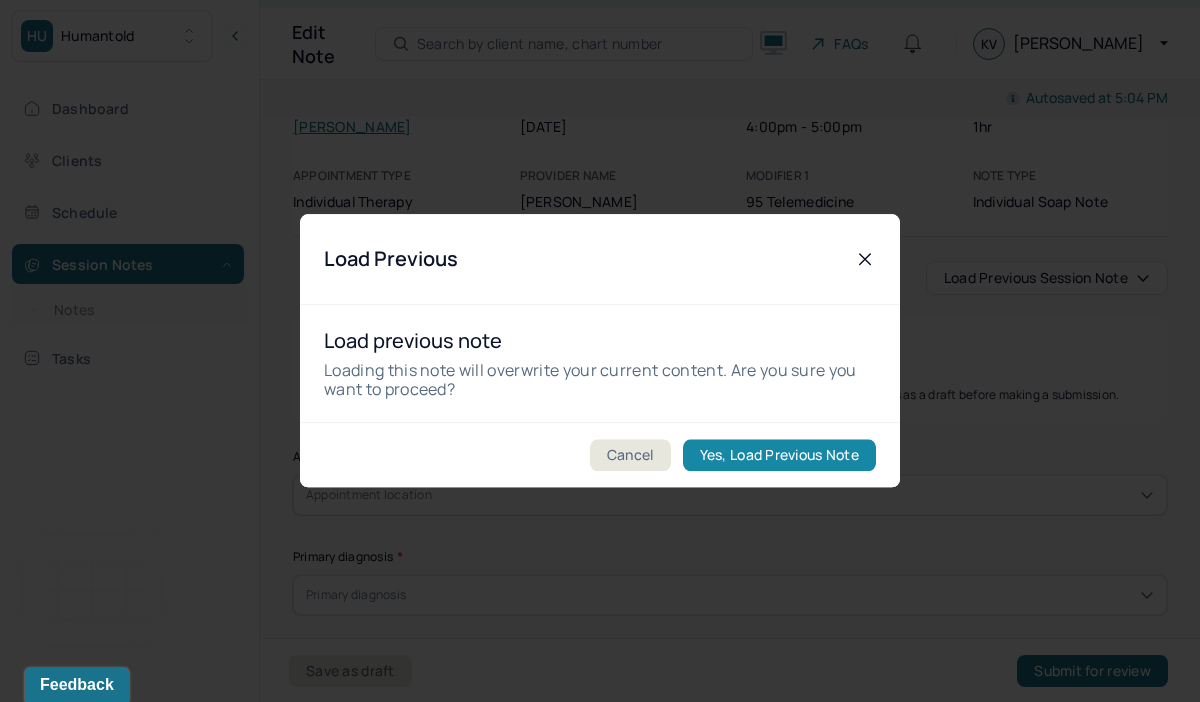 click on "Yes, Load Previous Note" at bounding box center (779, 456) 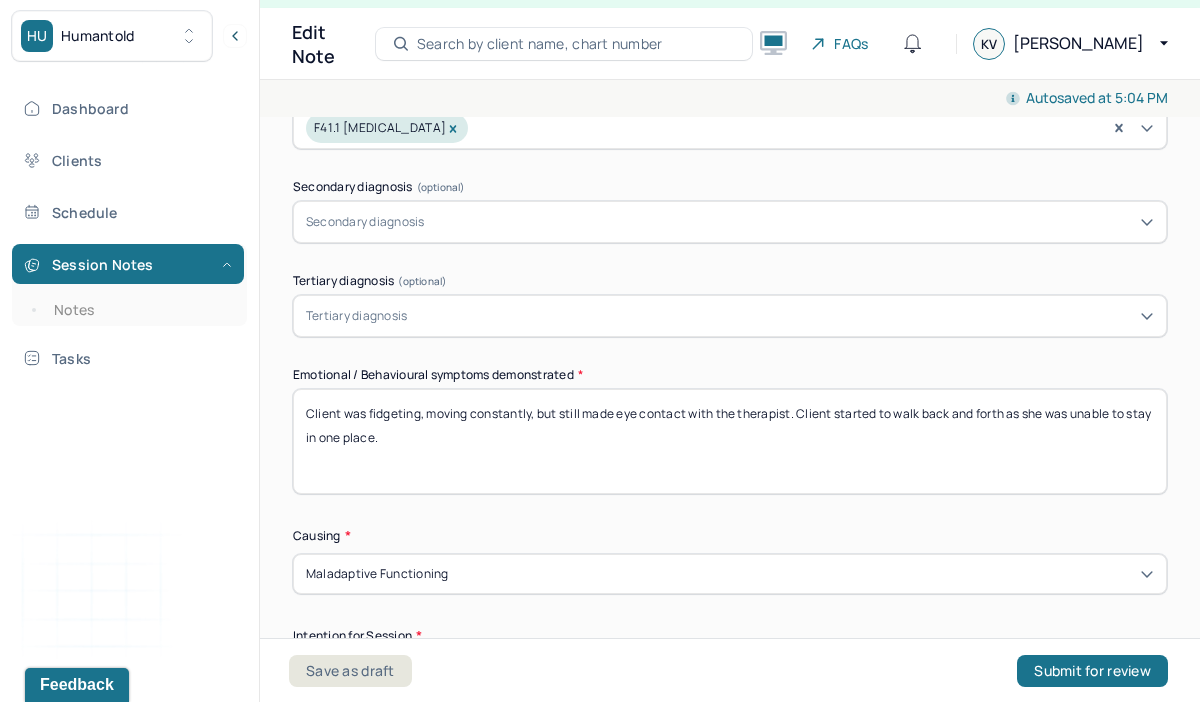 scroll, scrollTop: 808, scrollLeft: 0, axis: vertical 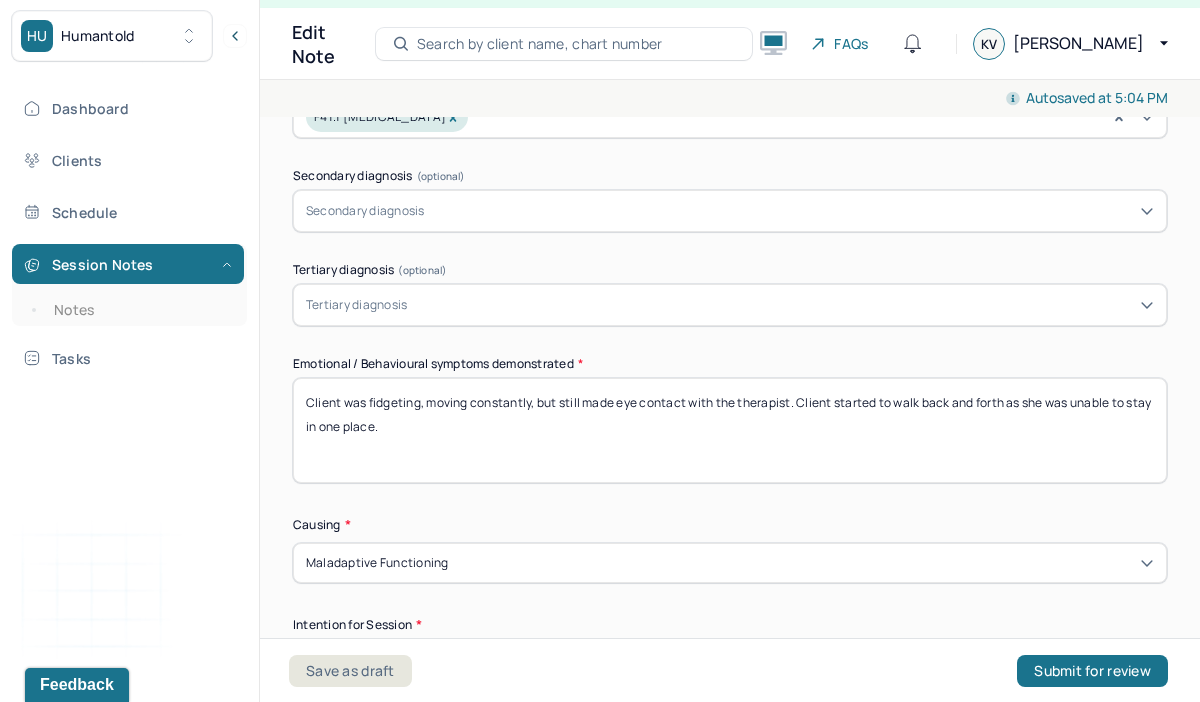click on "Client was fidgeting, moving constantly, but still made eye contact with the therapist. Client started to walk back and forth as she was unable to stay in one place." at bounding box center (730, 430) 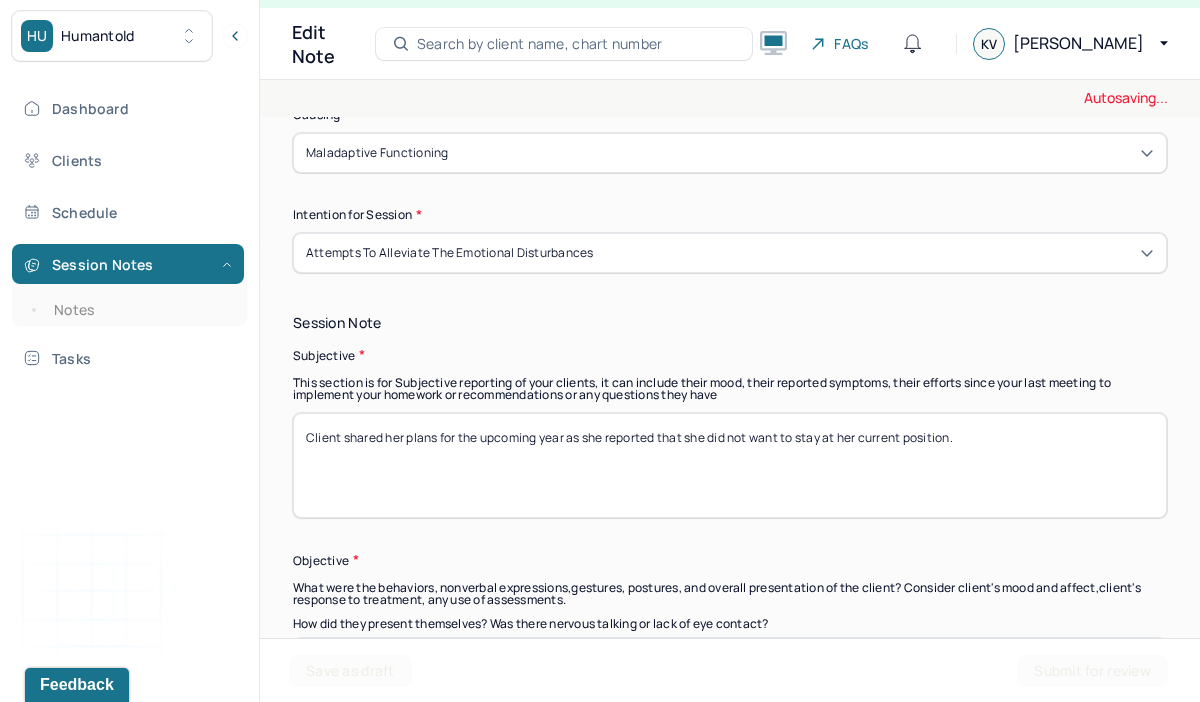 scroll, scrollTop: 1265, scrollLeft: 0, axis: vertical 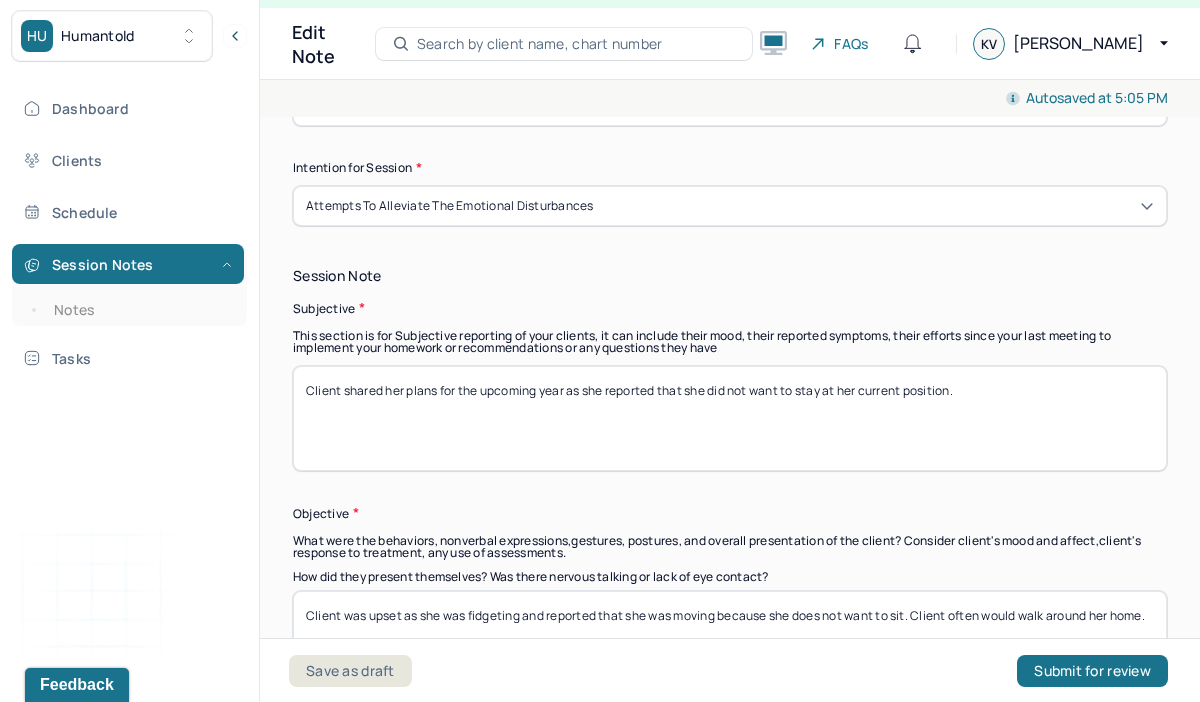 type on "Client was fidgeting, moving constantly, but still made eye contact with the therapist. Client was holding a toy and squeezing this in her hand." 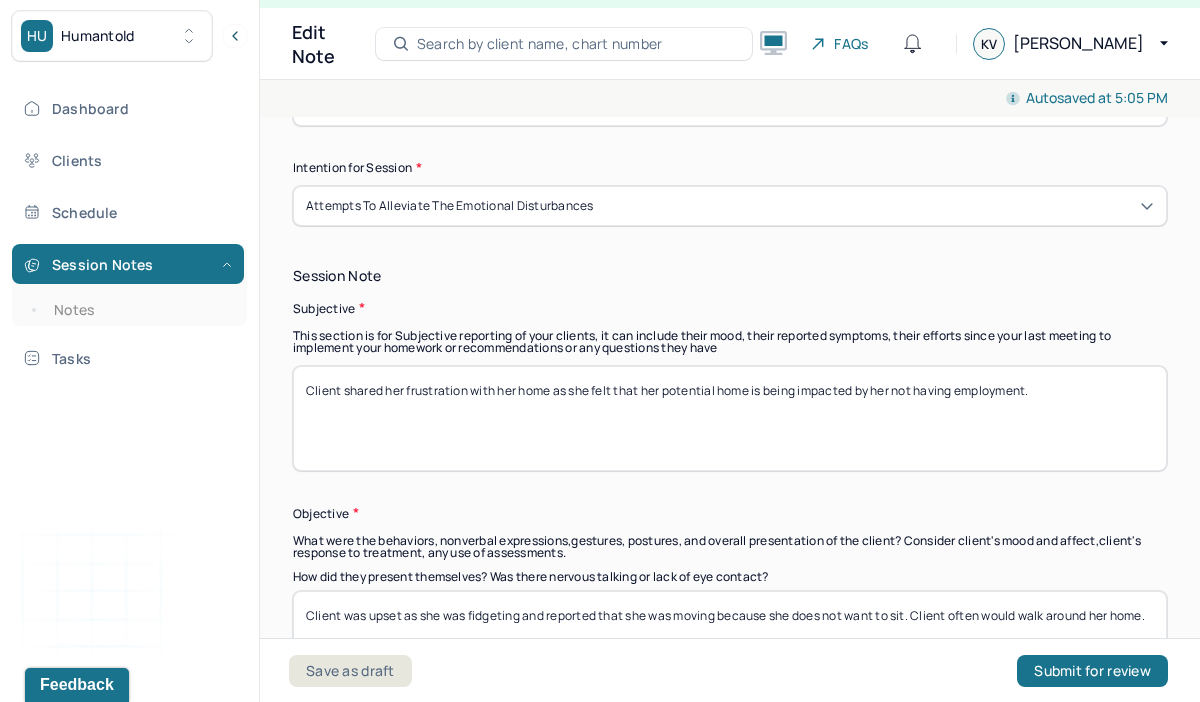 scroll, scrollTop: 1398, scrollLeft: 0, axis: vertical 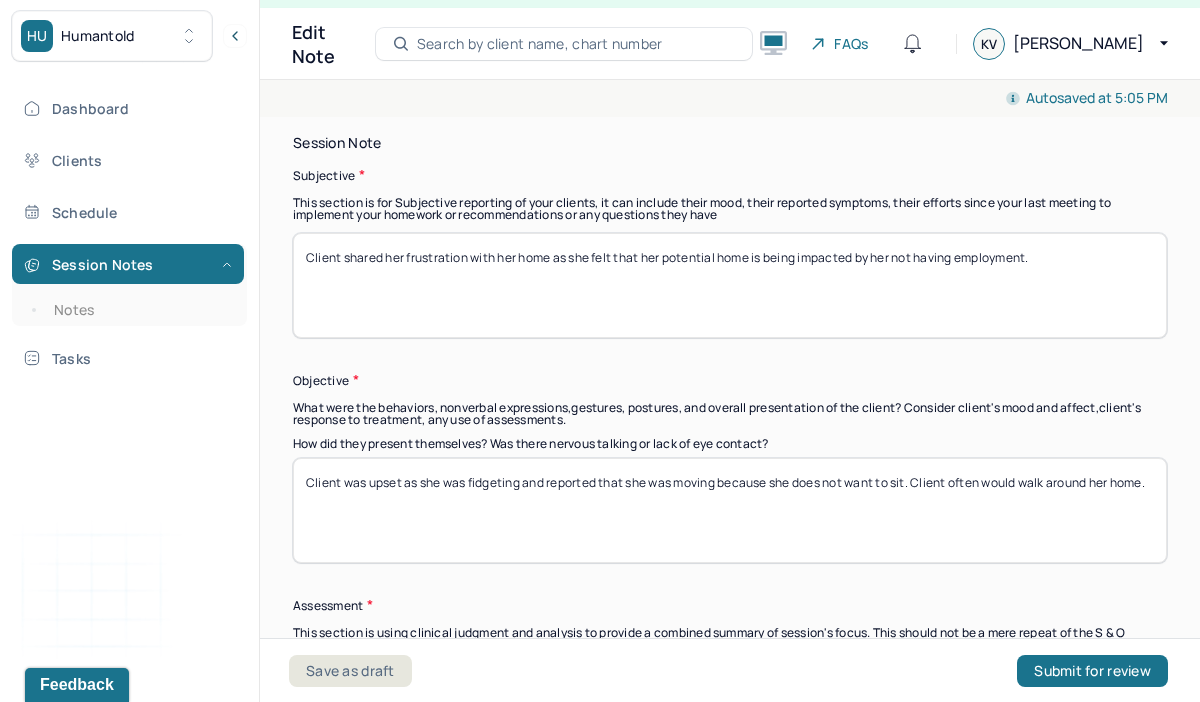 type on "Client shared her frustration with her home as she felt that her potential home is being impacted by her not having employment." 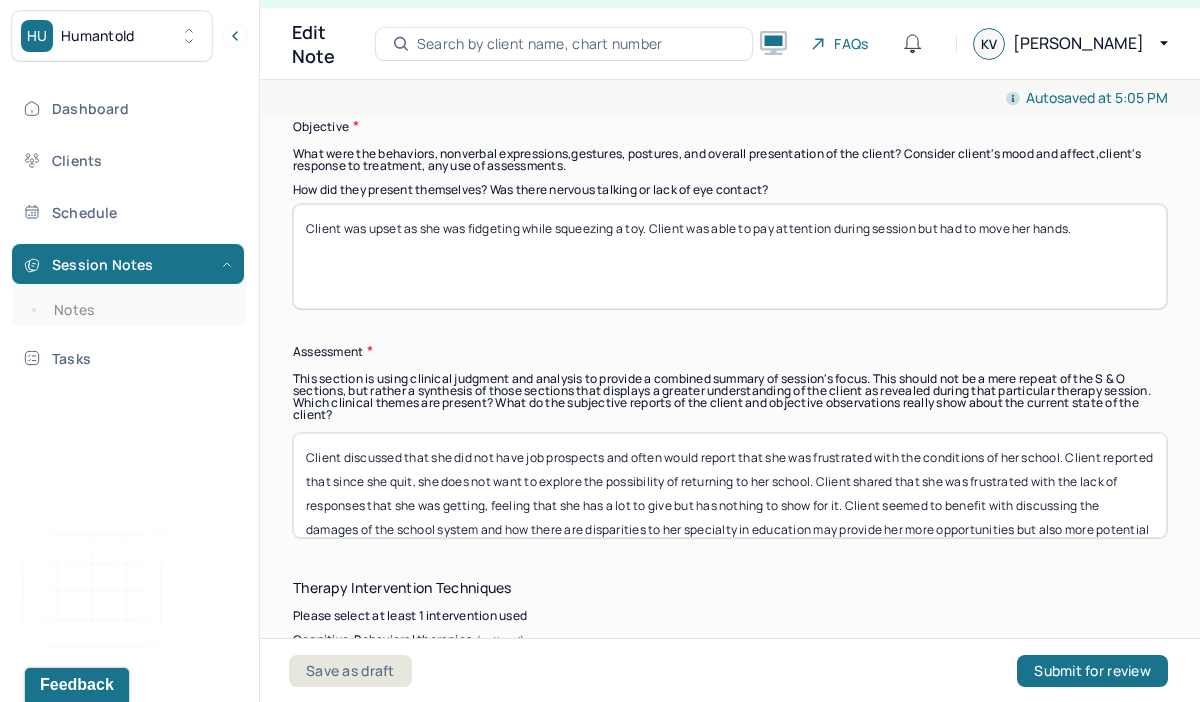 scroll, scrollTop: 1661, scrollLeft: 0, axis: vertical 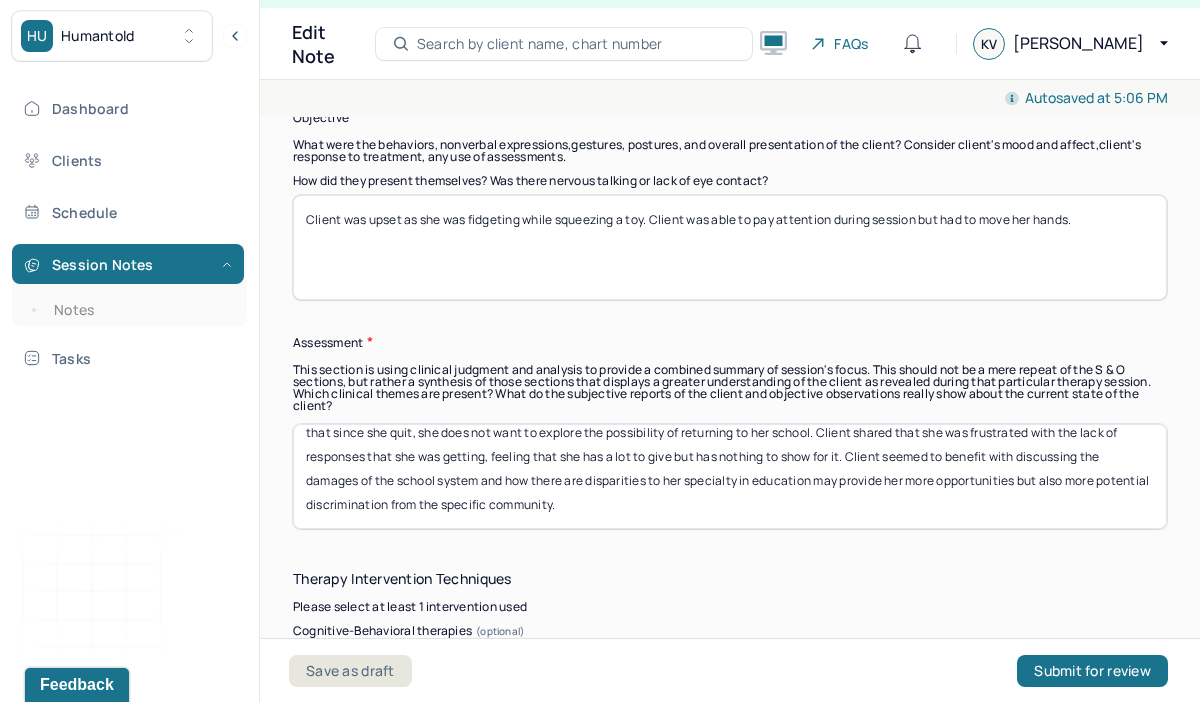 type on "Client was upset as she was fidgeting while squeezing a toy. Client was able to pay attention during session but had to move her hands." 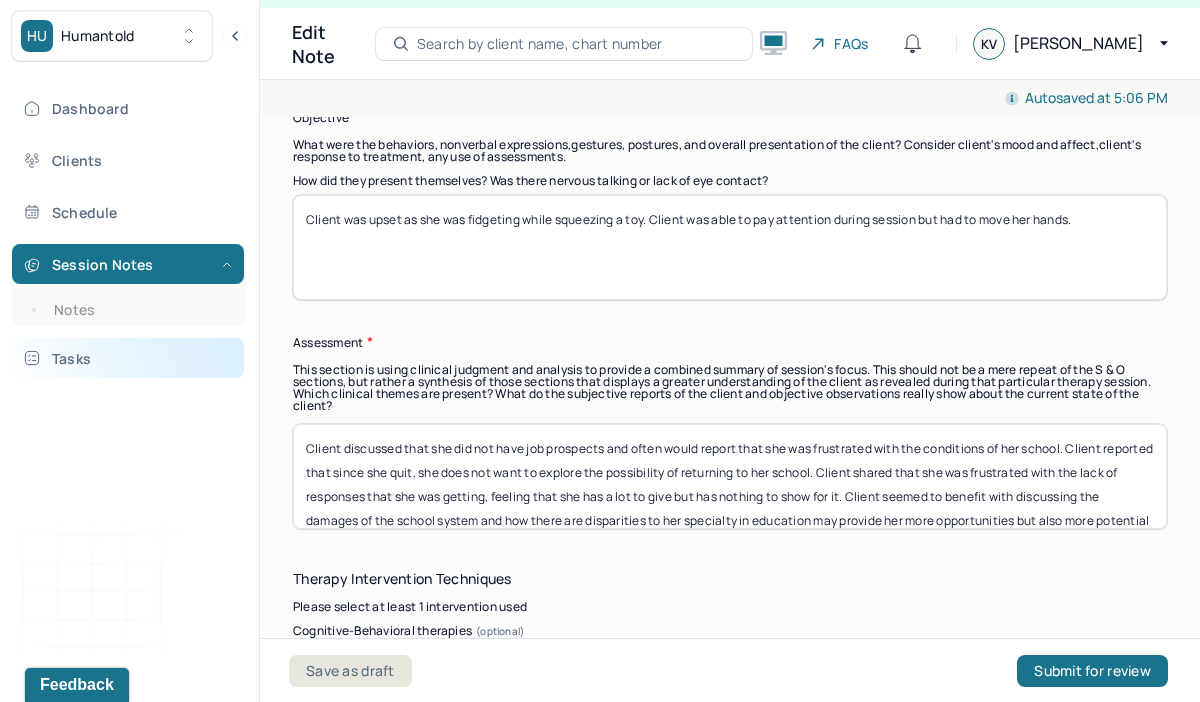 drag, startPoint x: 640, startPoint y: 499, endPoint x: 222, endPoint y: 371, distance: 437.159 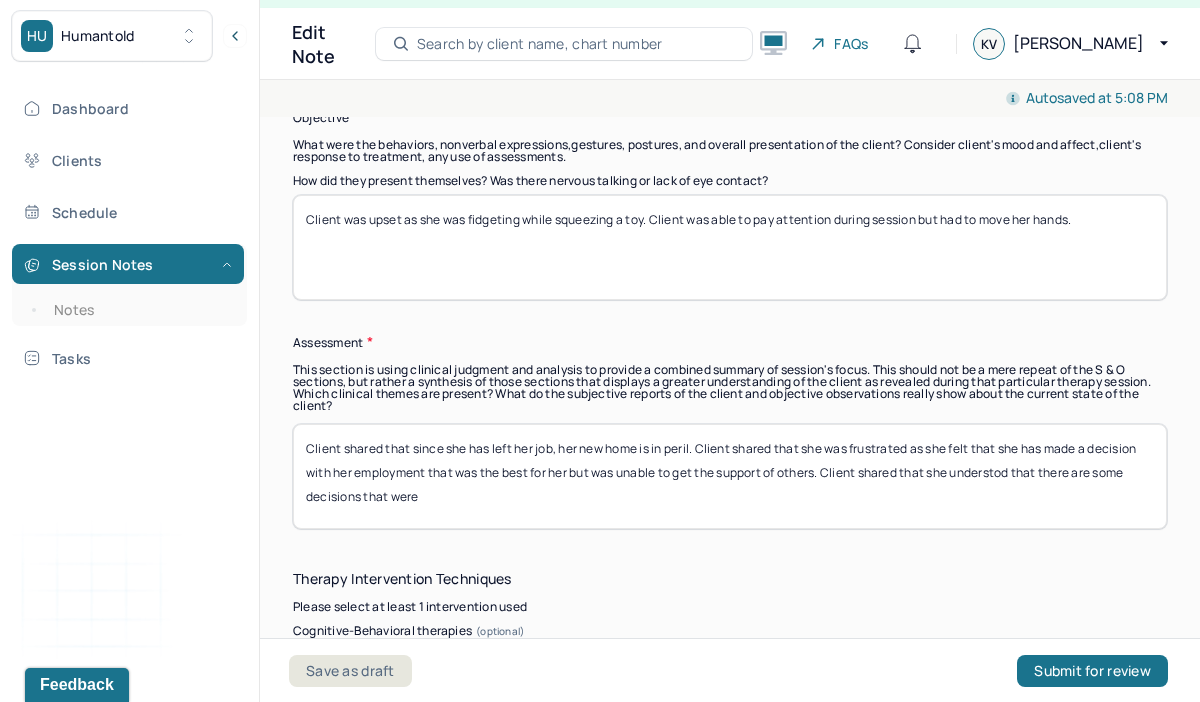 click on "Client shared that since she has left her job, her new home is in peril. Client shared that she was frustrated as she felt that she has made a decision with her employment that was the best for her but was unable to get the support of others. Client shared that she understod that there are some decisions that were" at bounding box center [730, 476] 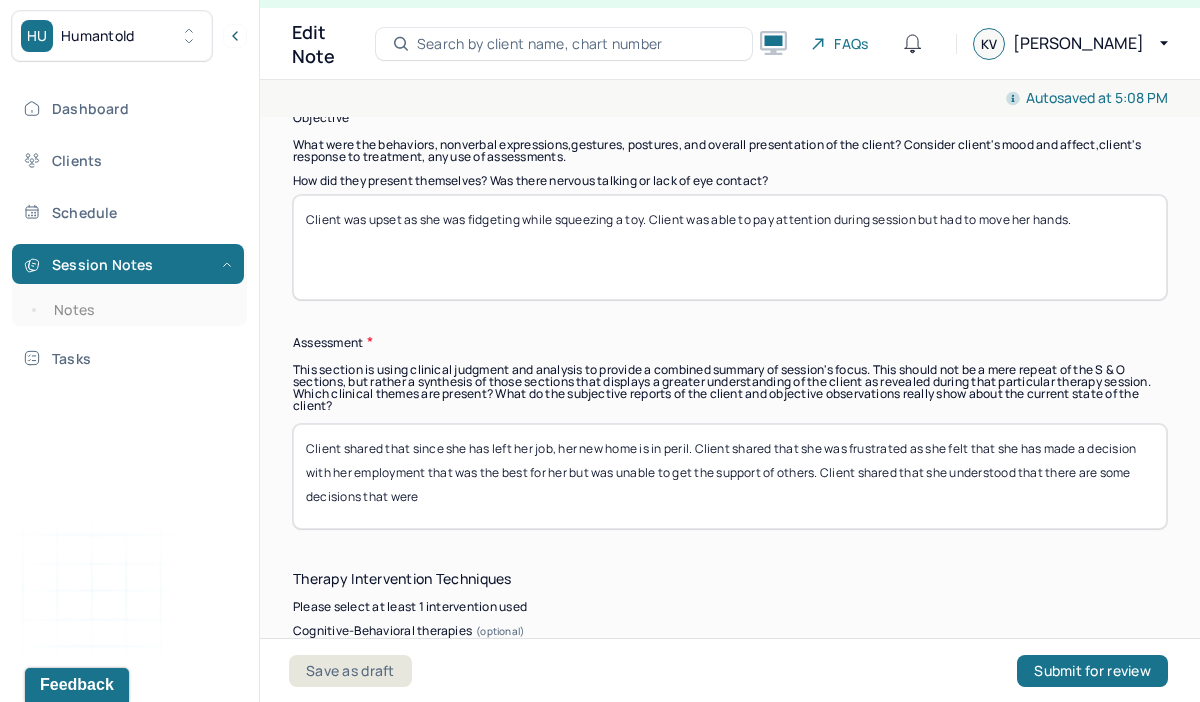 click on "Client shared that since she has left her job, her new home is in peril. Client shared that she was frustrated as she felt that she has made a decision with her employment that was the best for her but was unable to get the support of others. Client shared that she understod that there are some decisions that were" at bounding box center [730, 476] 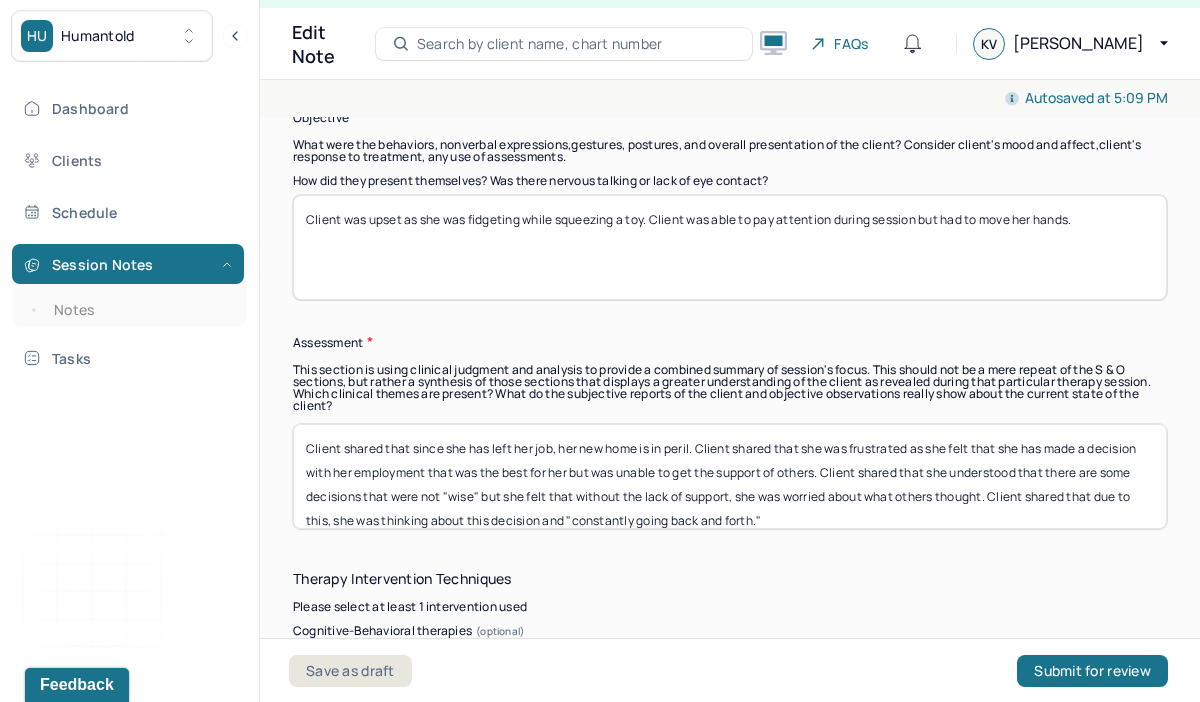 scroll, scrollTop: 16, scrollLeft: 0, axis: vertical 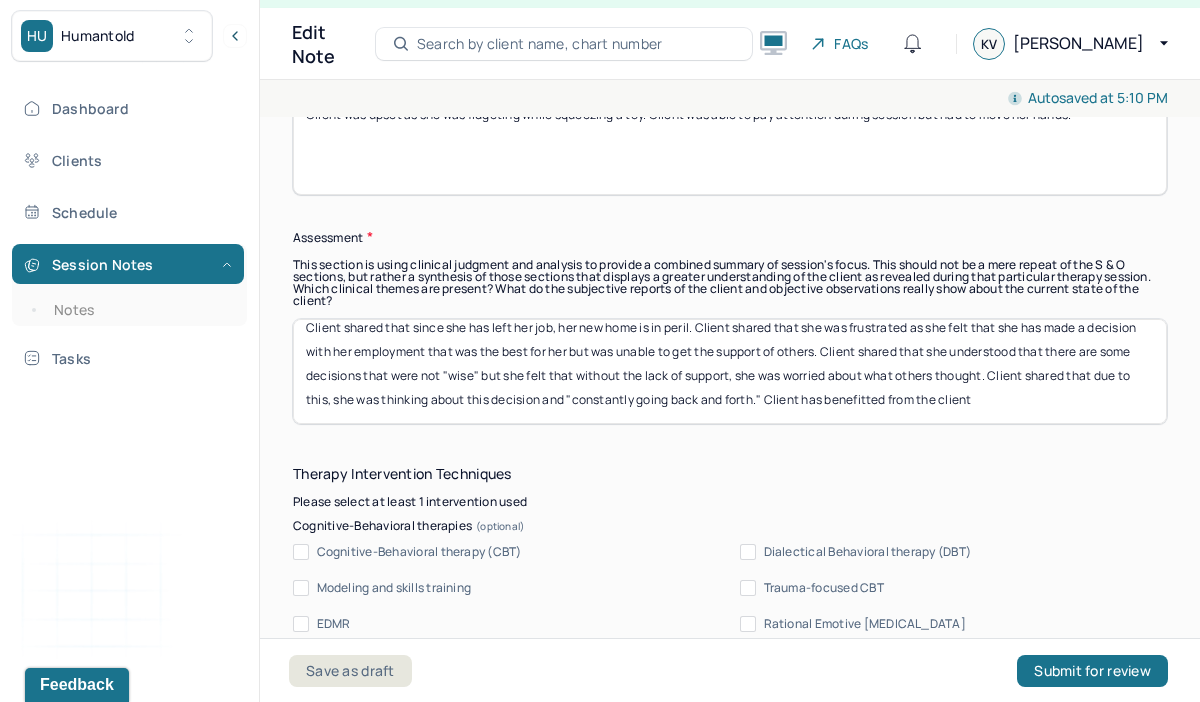 type on "Client shared that since she has left her job, her new home is in peril. Client shared that she was frustrated as she felt that she has made a decision with her employment that was the best for her but was unable to get the support of others. Client shared that she understood that there are some decisions that were not "wise" but she felt that without the lack of support, she was worried about what others thought. Client shared that due to this, she was thinking about this decision and "constantly going back and forth." Client has benefitted from the client" 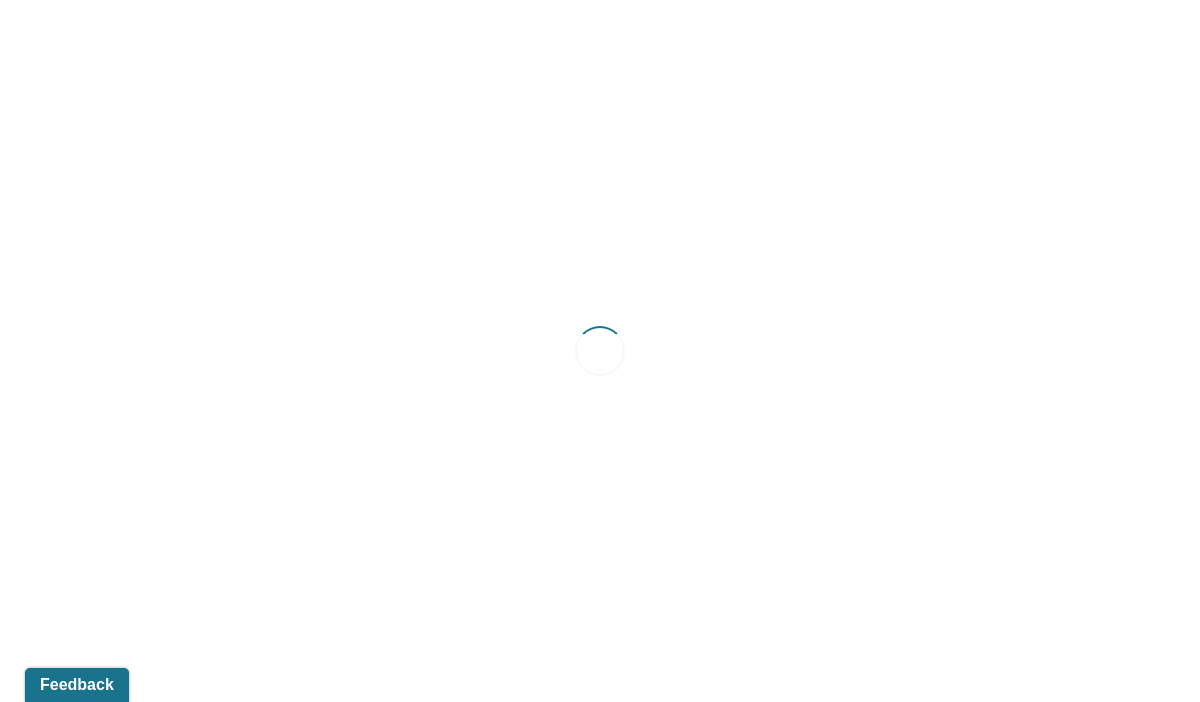 scroll, scrollTop: 0, scrollLeft: 0, axis: both 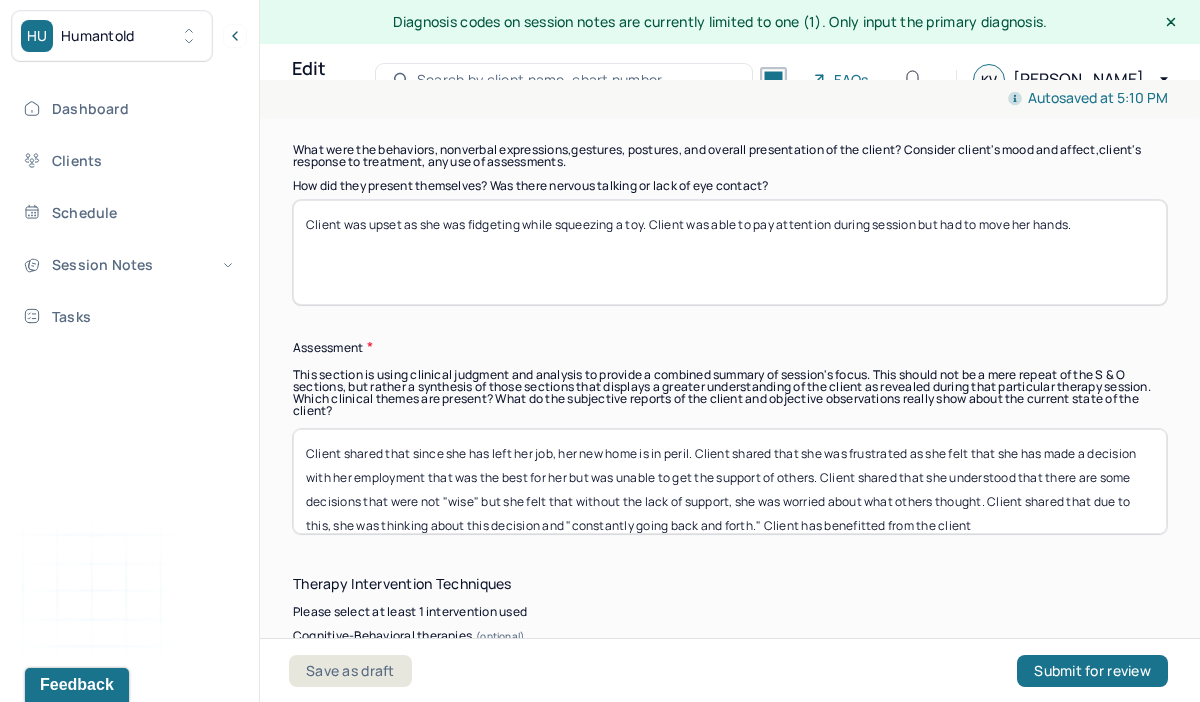 click on "Client shared that since she has left her job, her new home is in peril. Client shared that she was frustrated as she felt that she has made a decision with her employment that was the best for her but was unable to get the support of others. Client shared that she understood that there are some decisions that were not "wise" but she felt that without the lack of support, she was worried about what others thought. Client shared that due to this, she was thinking about this decision and "constantly going back and forth." Client has benefitted from the client" at bounding box center [730, 481] 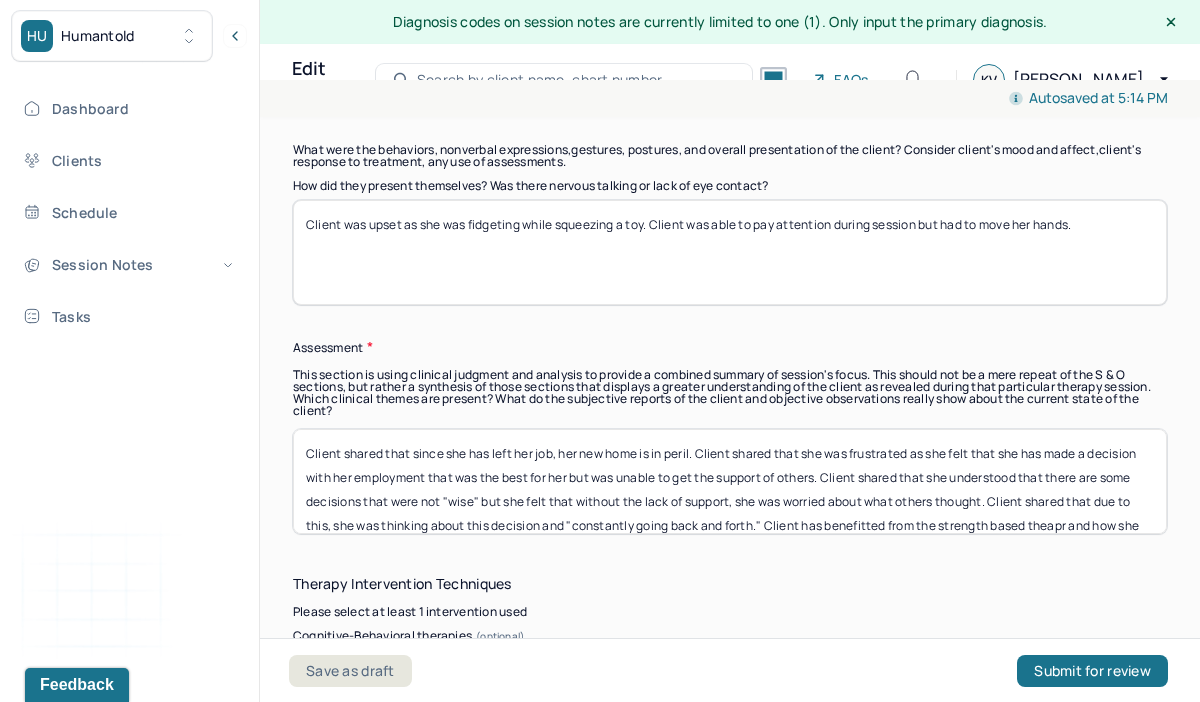 click on "Client shared that since she has left her job, her new home is in peril. Client shared that she was frustrated as she felt that she has made a decision with her employment that was the best for her but was unable to get the support of others. Client shared that she understood that there are some decisions that were not "wise" but she felt that without the lack of support, she was worried about what others thought. Client shared that due to this, she was thinking about this decision and "constantly going back and forth." Client has benefitted from the strength based theapr and how she" at bounding box center [730, 481] 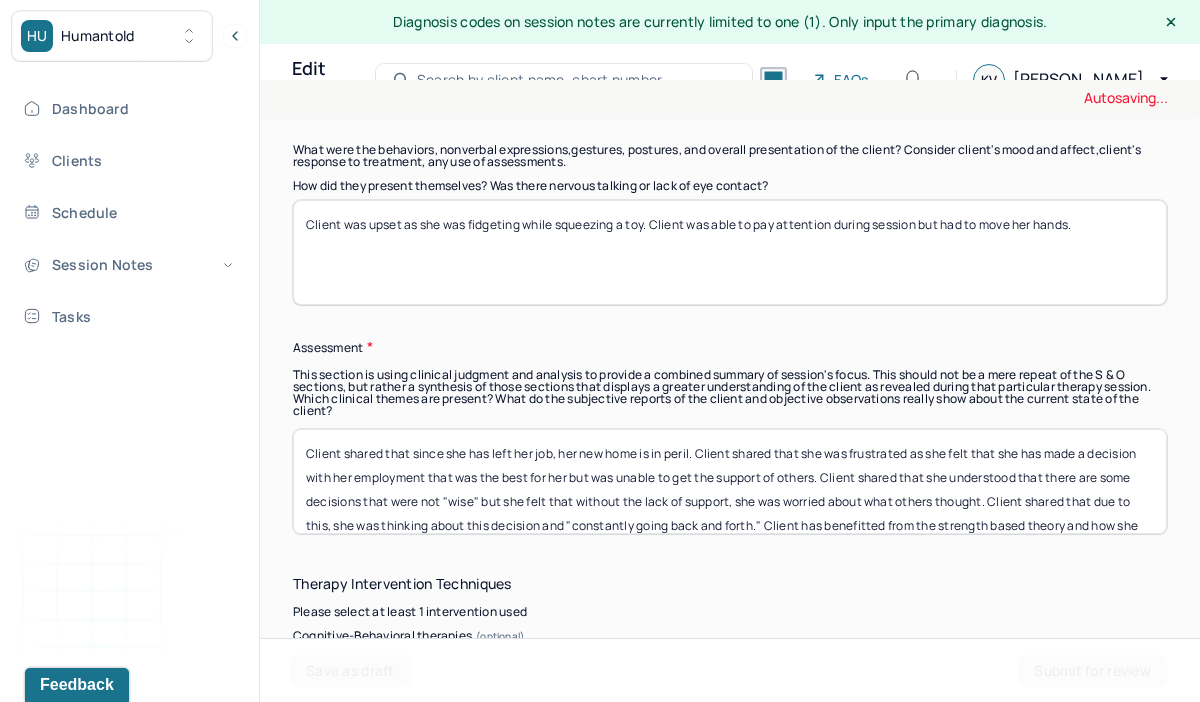 click on "Client shared that since she has left her job, her new home is in peril. Client shared that she was frustrated as she felt that she has made a decision with her employment that was the best for her but was unable to get the support of others. Client shared that she understood that there are some decisions that were not "wise" but she felt that without the lack of support, she was worried about what others thought. Client shared that due to this, she was thinking about this decision and "constantly going back and forth." Client has benefitted from the strength based theapry and how she" at bounding box center [730, 481] 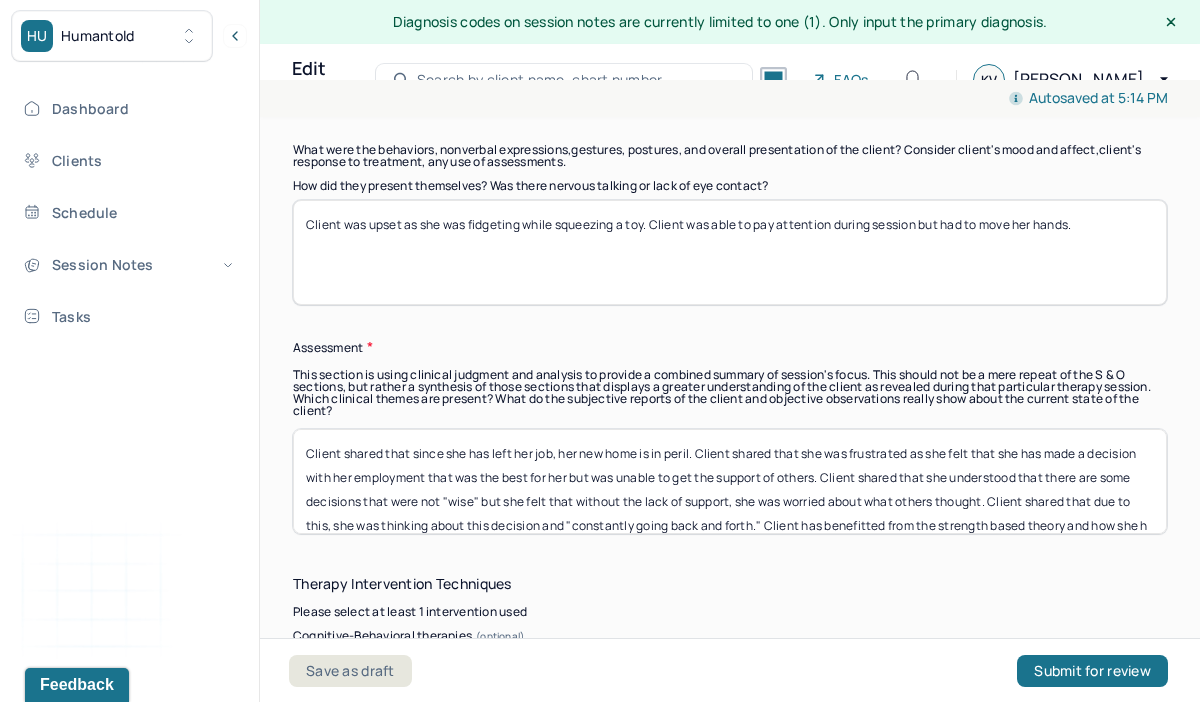 scroll, scrollTop: 24, scrollLeft: 0, axis: vertical 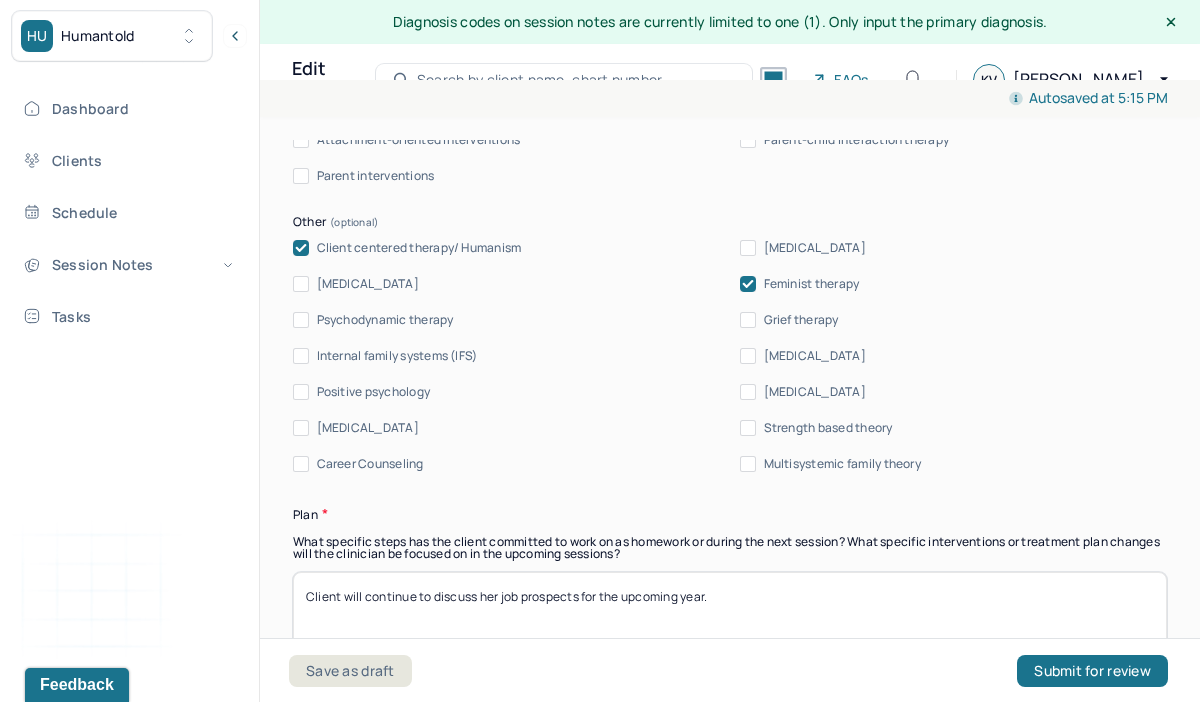type on "Client shared that since she has left her job, her new home is in peril. Client shared that she was frustrated as she felt that she has made a decision with her employment that was the best for her but was unable to get the support of others. Client shared that she understood that there are some decisions that were not "wise" but she felt that without the lack of support, she was worried about what others thought. Client shared that due to this, she was thinking about this decision and "constantly going back and forth." Client has benefitted from the strength based theory and how she has been strong to use her resources to assist her in her job search." 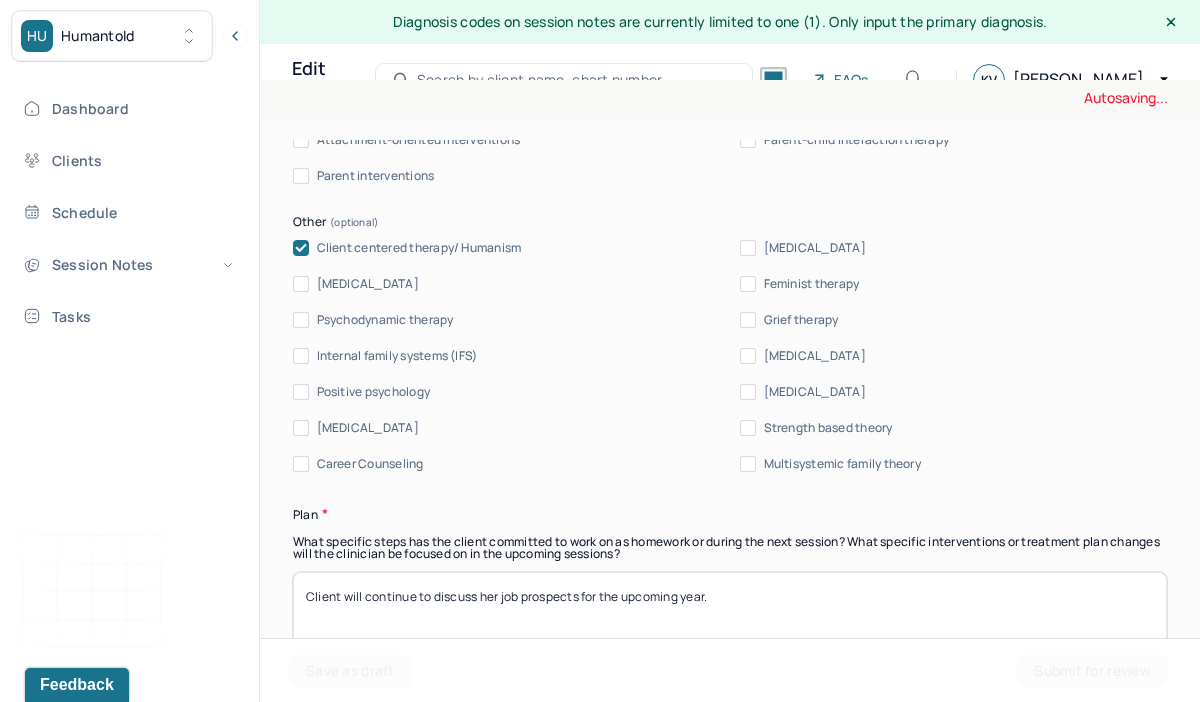 click on "Strength based theory" at bounding box center [748, 428] 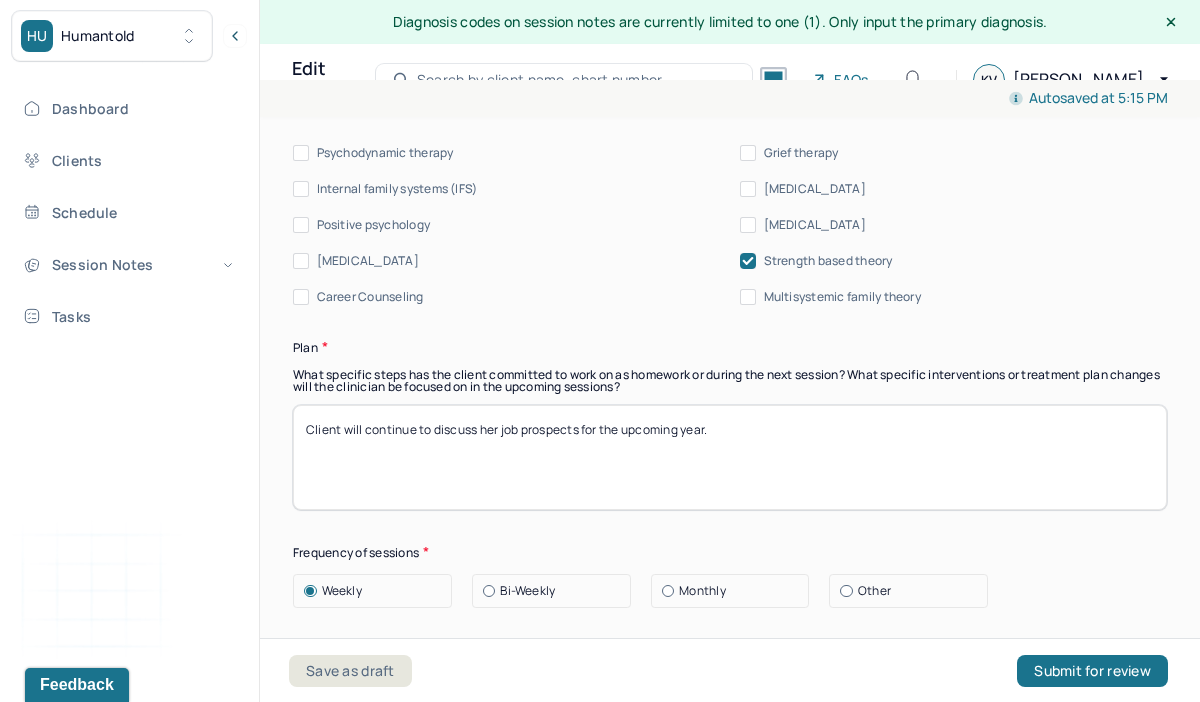 click on "Client will continue to discuss her job prospects for the upcoming year." at bounding box center [730, 457] 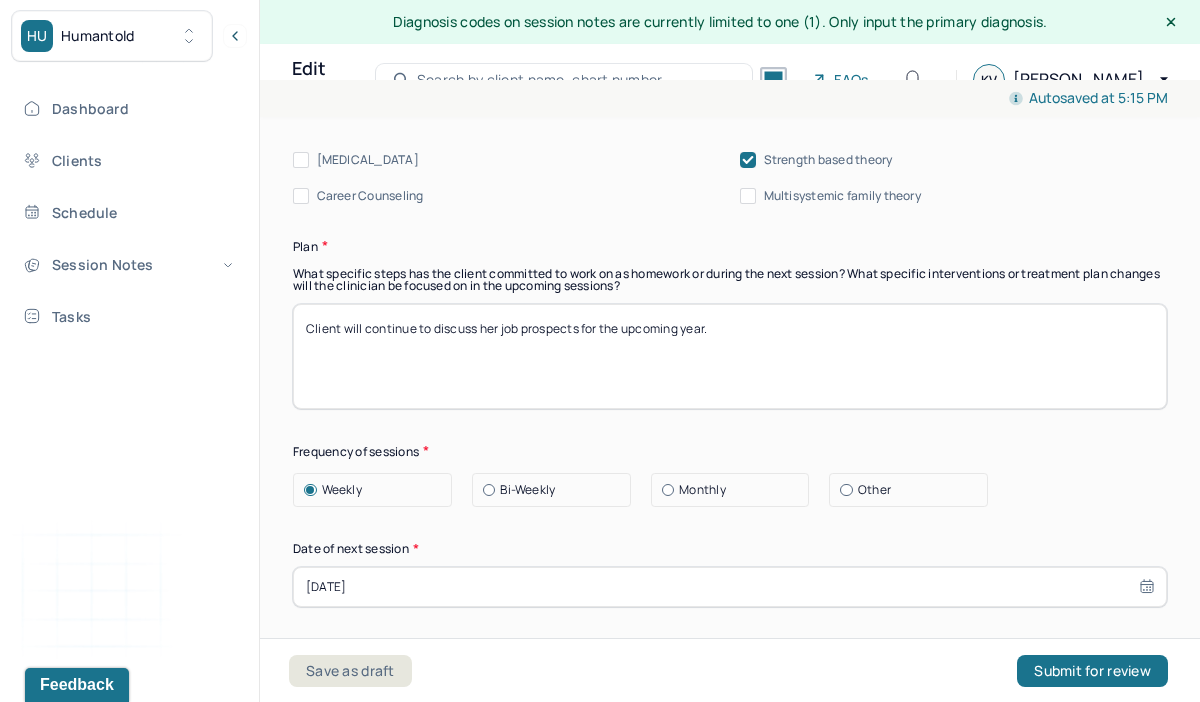 scroll, scrollTop: 2700, scrollLeft: 0, axis: vertical 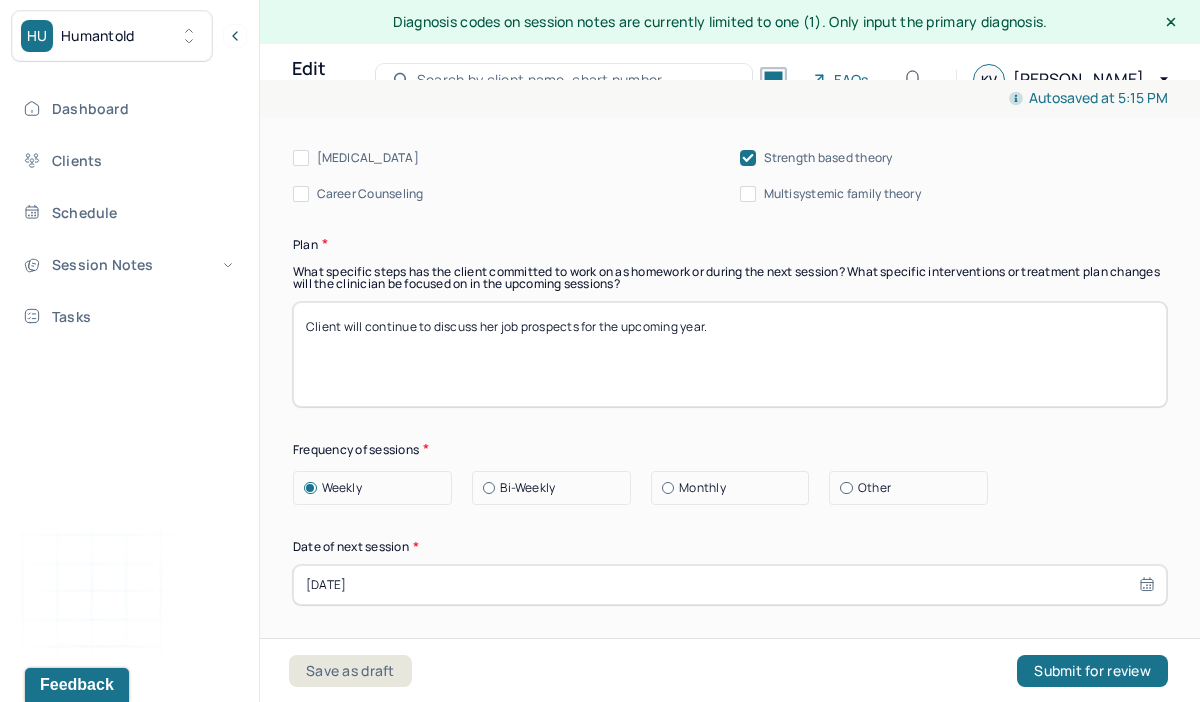 click on "[DATE]" at bounding box center [730, 585] 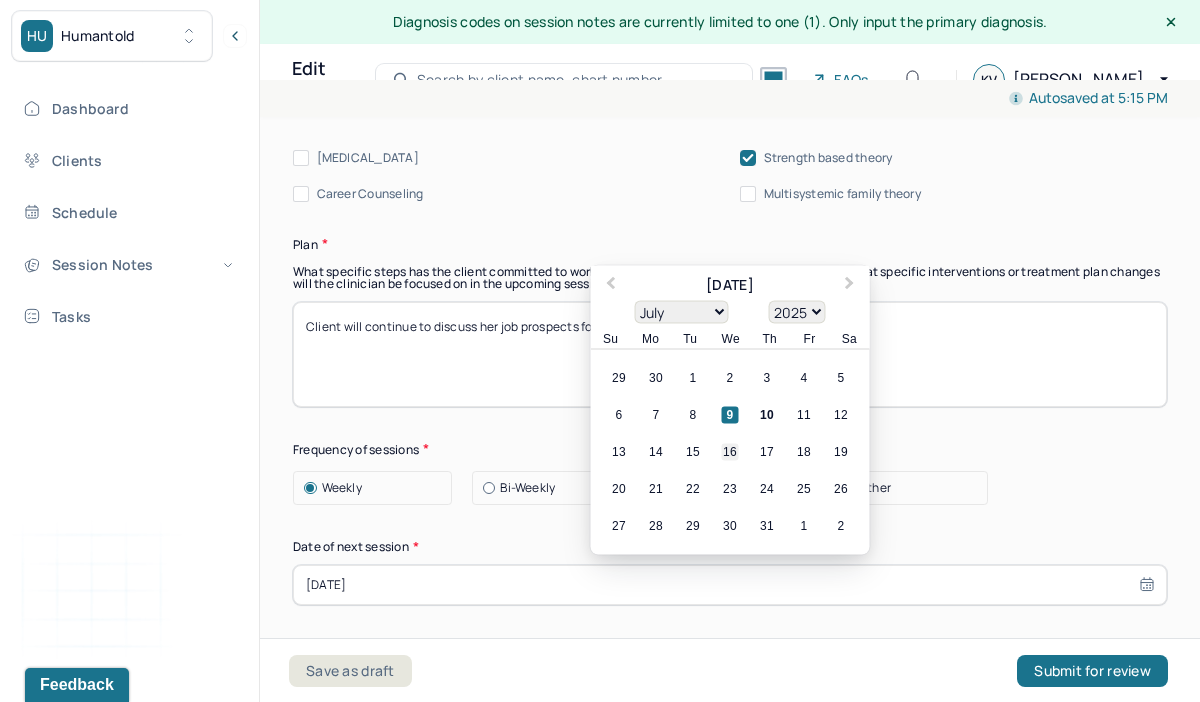 click on "16" at bounding box center (730, 451) 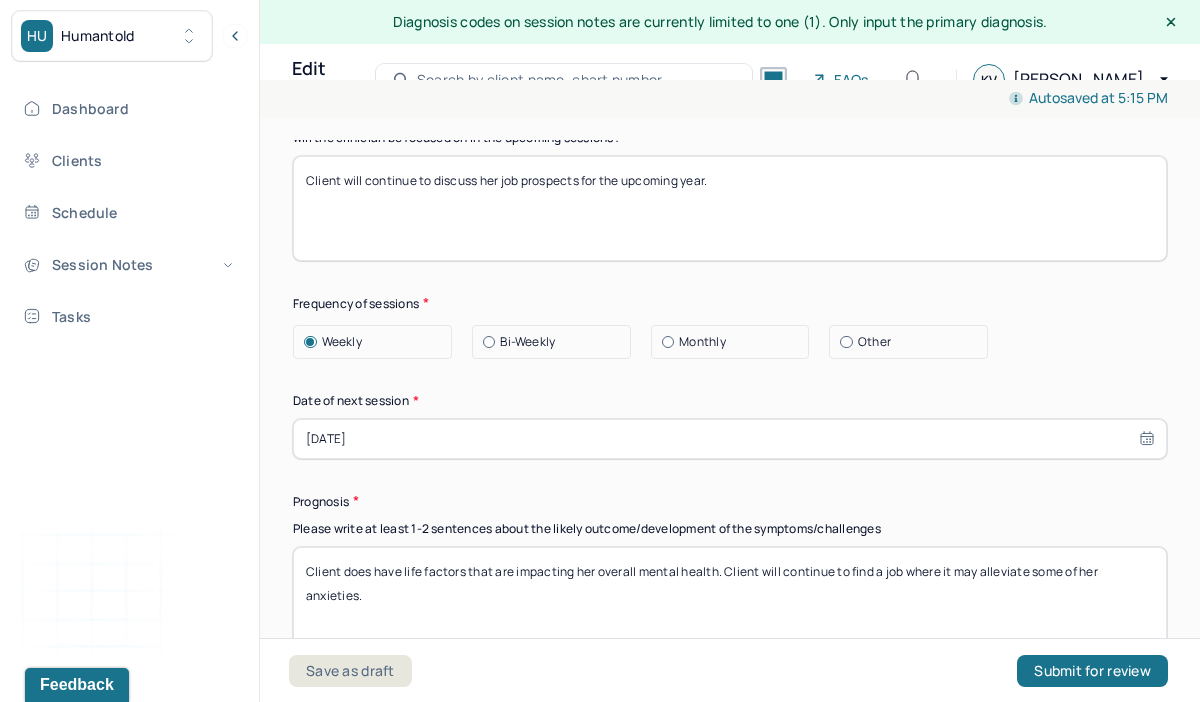 scroll, scrollTop: 2944, scrollLeft: 0, axis: vertical 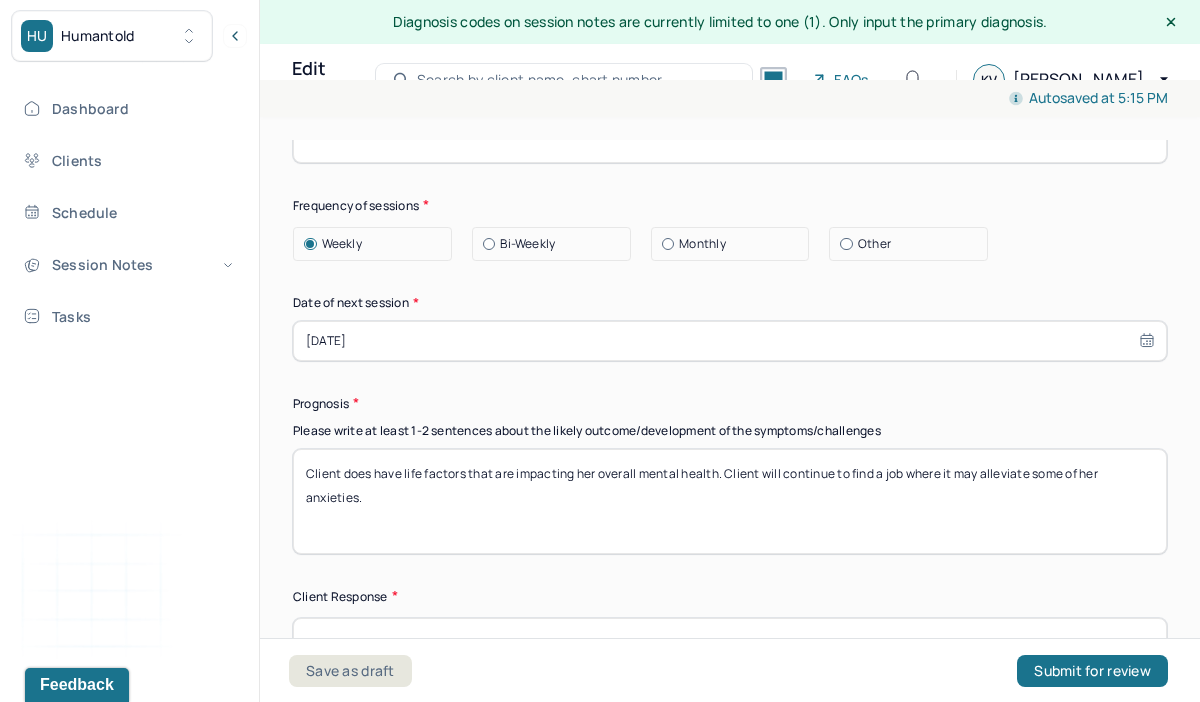 click on "Client does have life factors that are impacting her overall mental health. Client will continue to find a job where it may alleviate some of her anxieties." at bounding box center (730, 501) 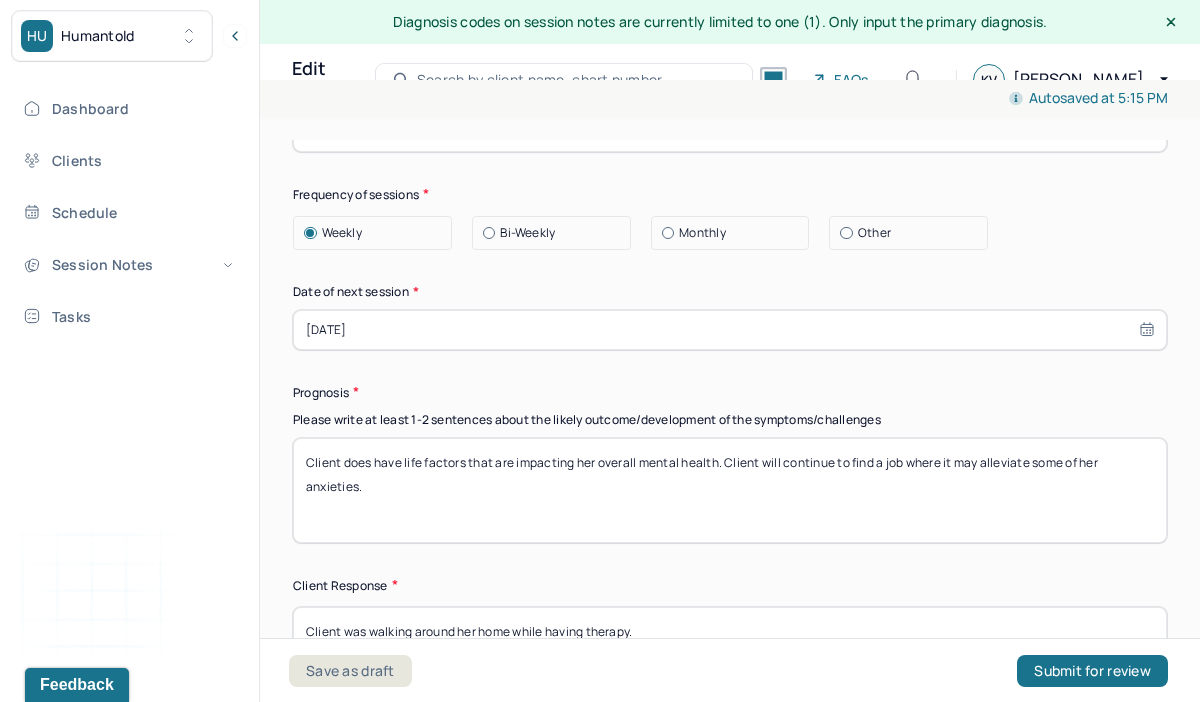 scroll, scrollTop: 2959, scrollLeft: 0, axis: vertical 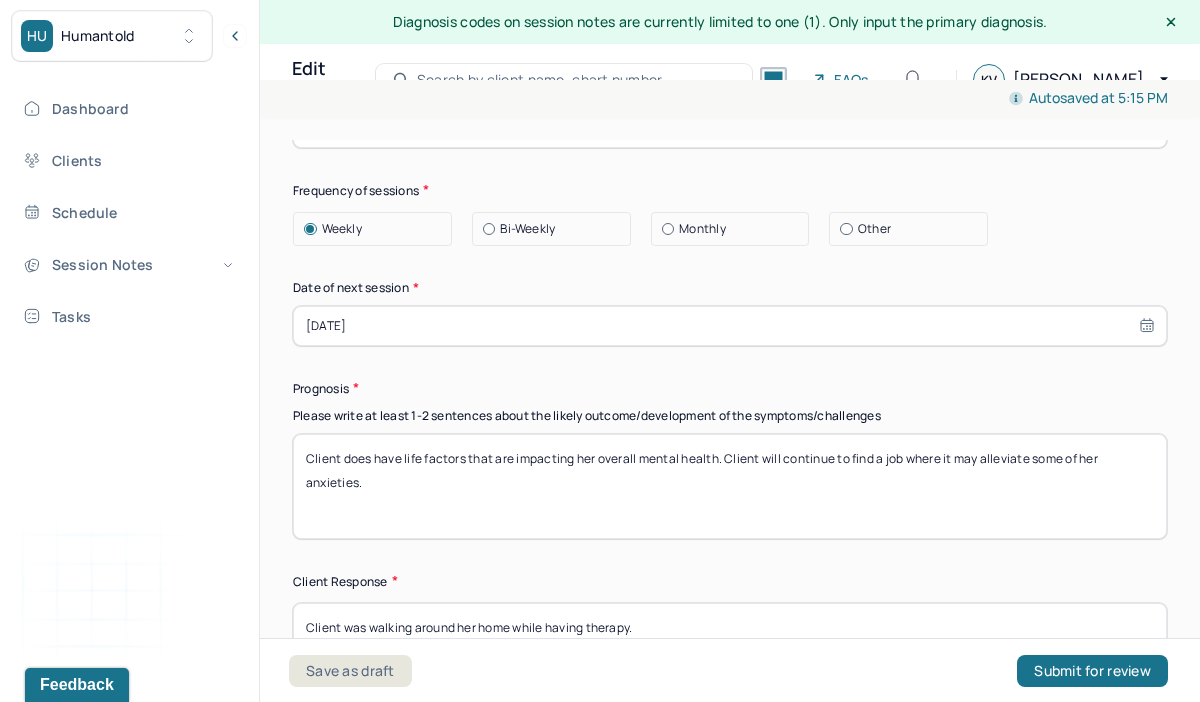 click on "Client does have life factors that are impacting her overall mental health. Client will continue to find a job where it may alleviate some of her anxieties." at bounding box center (730, 486) 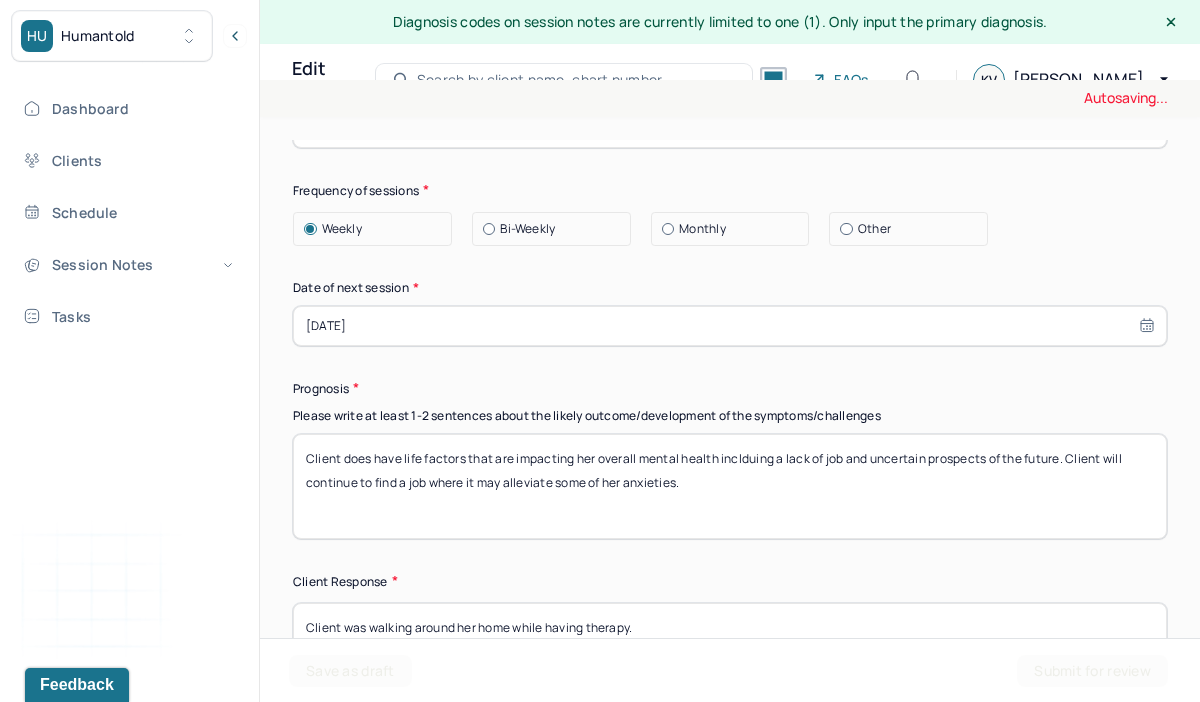 click on "Client does have life factors that are impacting her overall mental health inclduing a lack of job a. Client will continue to find a job where it may alleviate some of her anxieties." at bounding box center (730, 486) 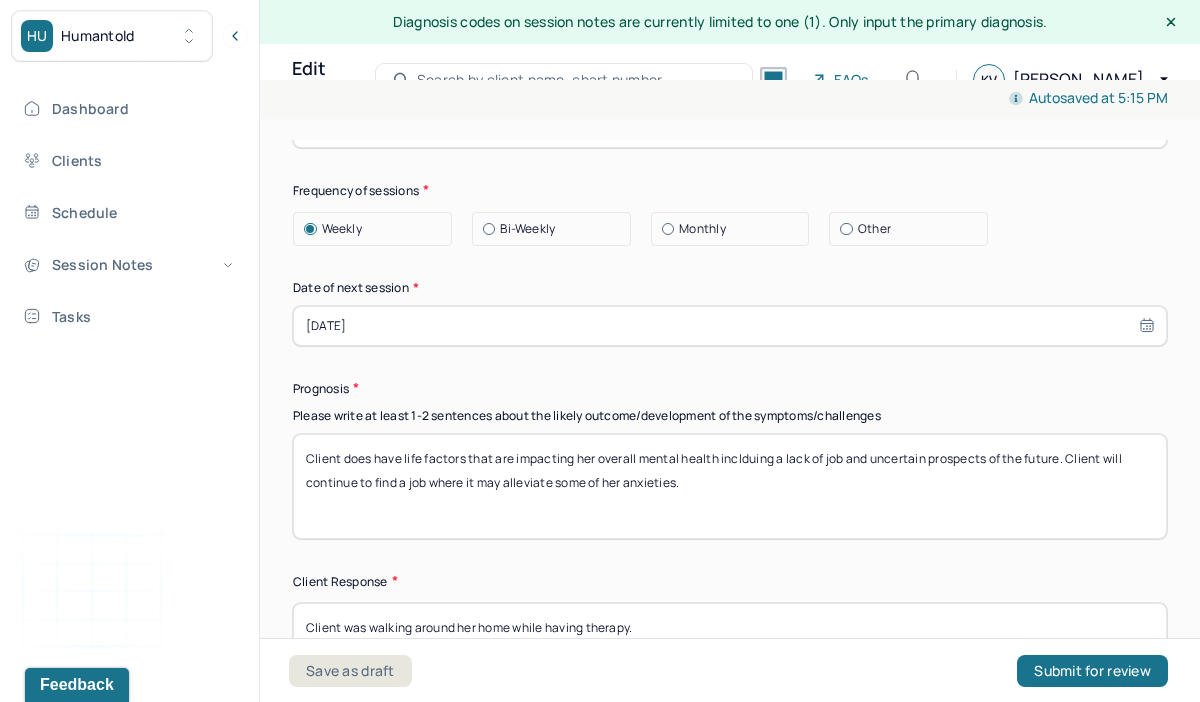 click on "Client does have life factors that are impacting her overall mental health inclduing a lack of job a. Client will continue to find a job where it may alleviate some of her anxieties." at bounding box center [730, 486] 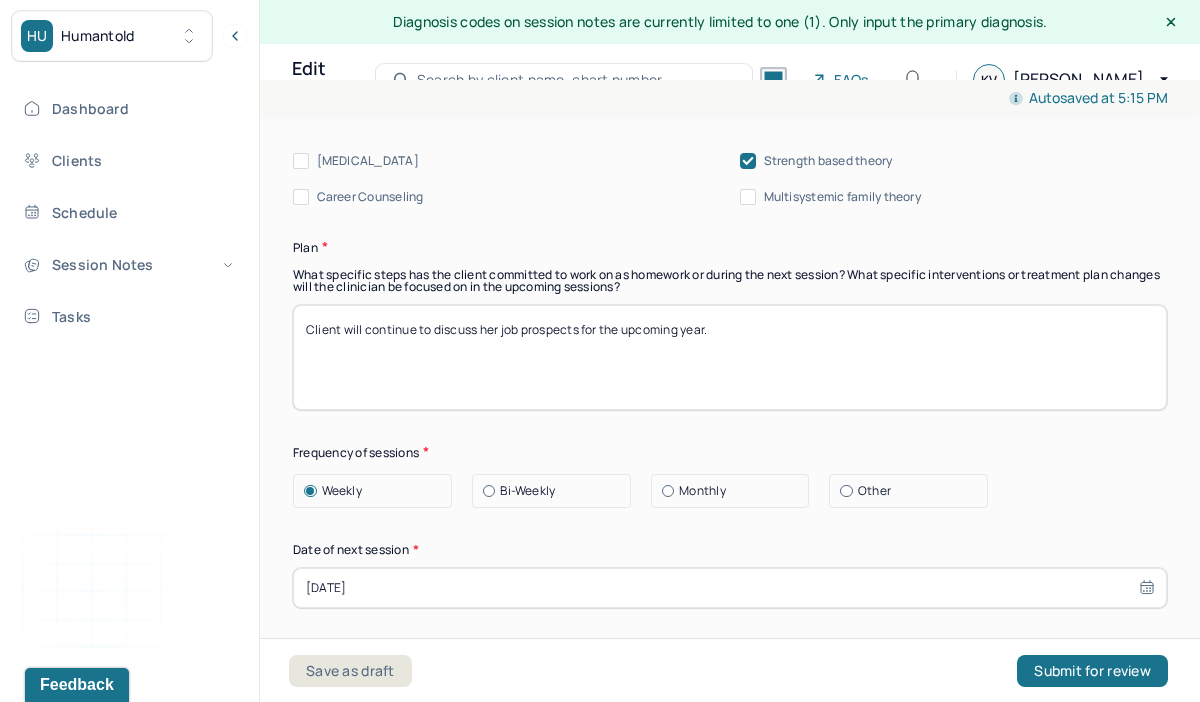 scroll, scrollTop: 2625, scrollLeft: 0, axis: vertical 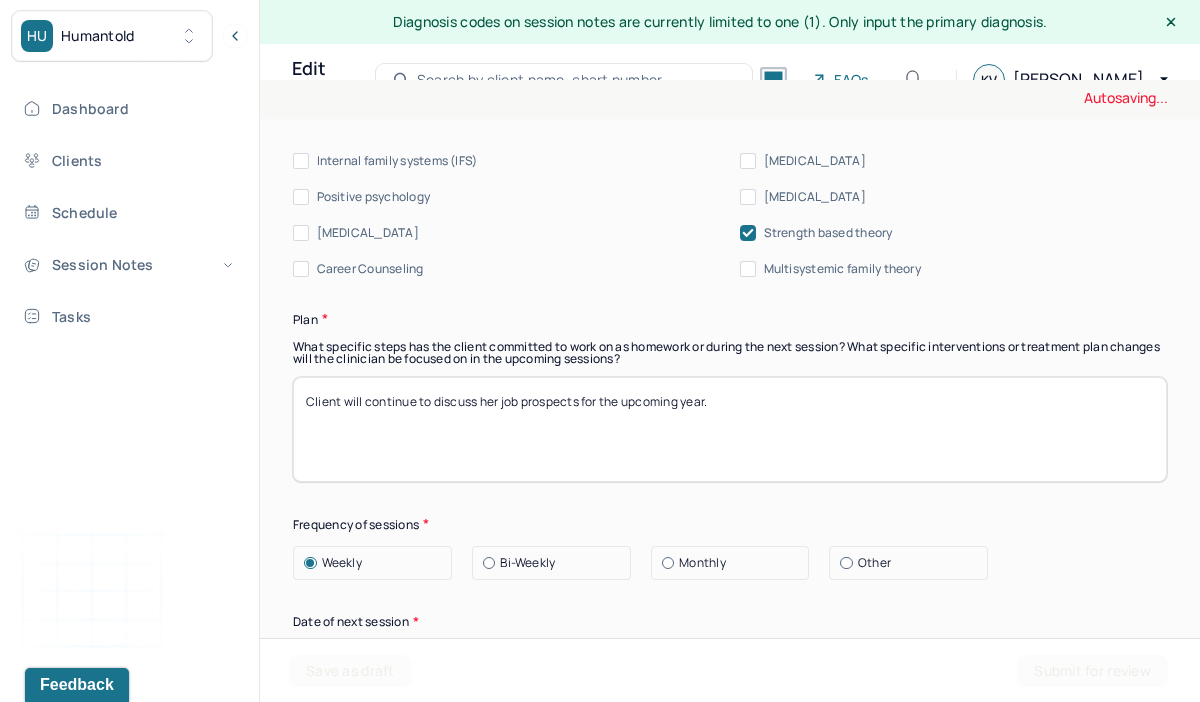 type on "Client does have life factors that are impacting her overall mental health including a lack of job and uncertain prospects of the future. Client will continue to find a job where it may alleviate some of her anxieties." 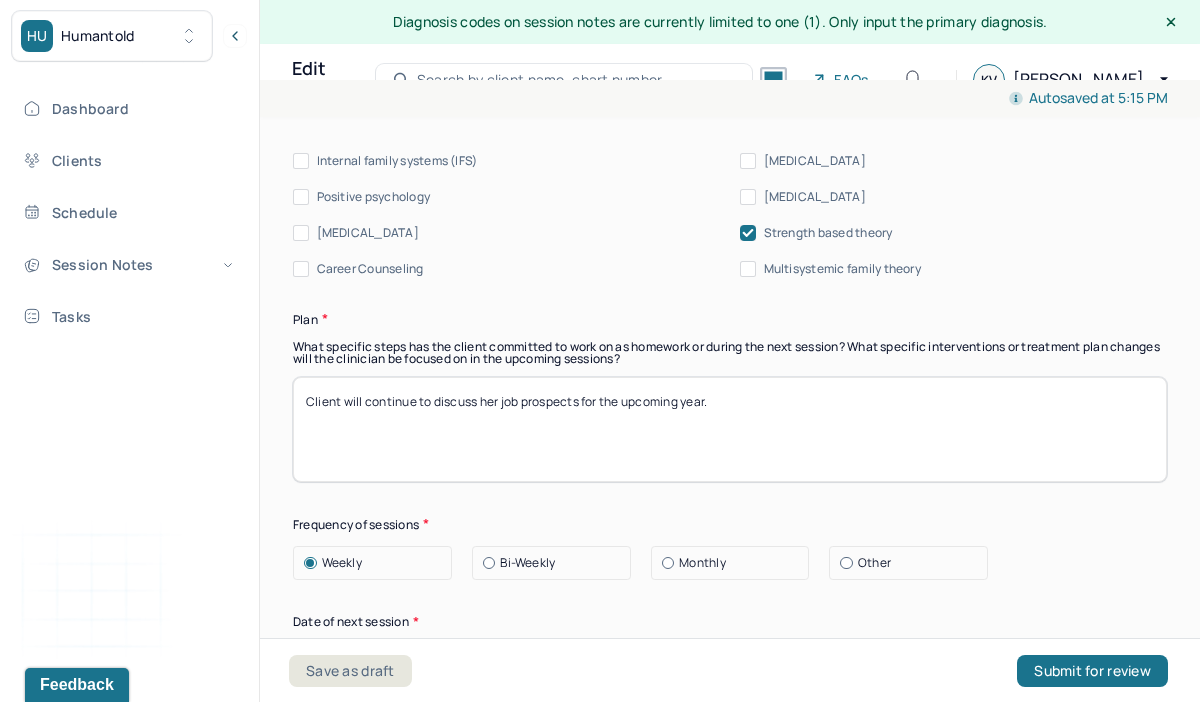 click on "Client will continue to discuss her job prospects for the upcoming year." at bounding box center (730, 429) 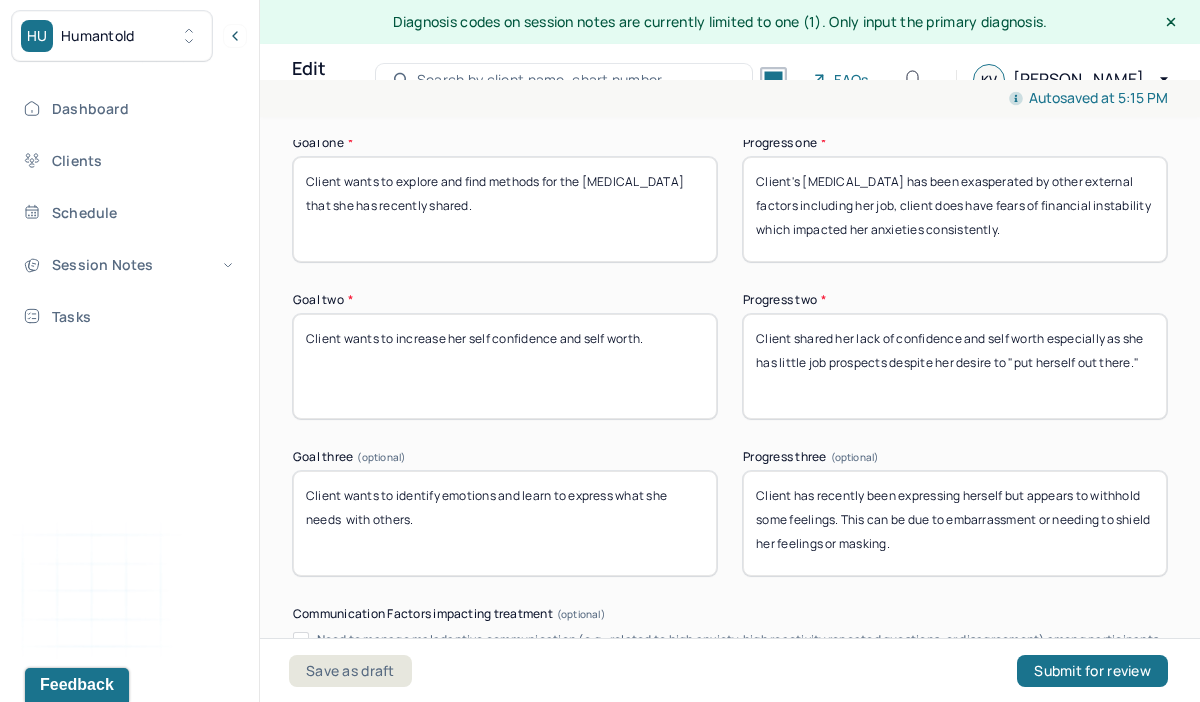 scroll, scrollTop: 3580, scrollLeft: 0, axis: vertical 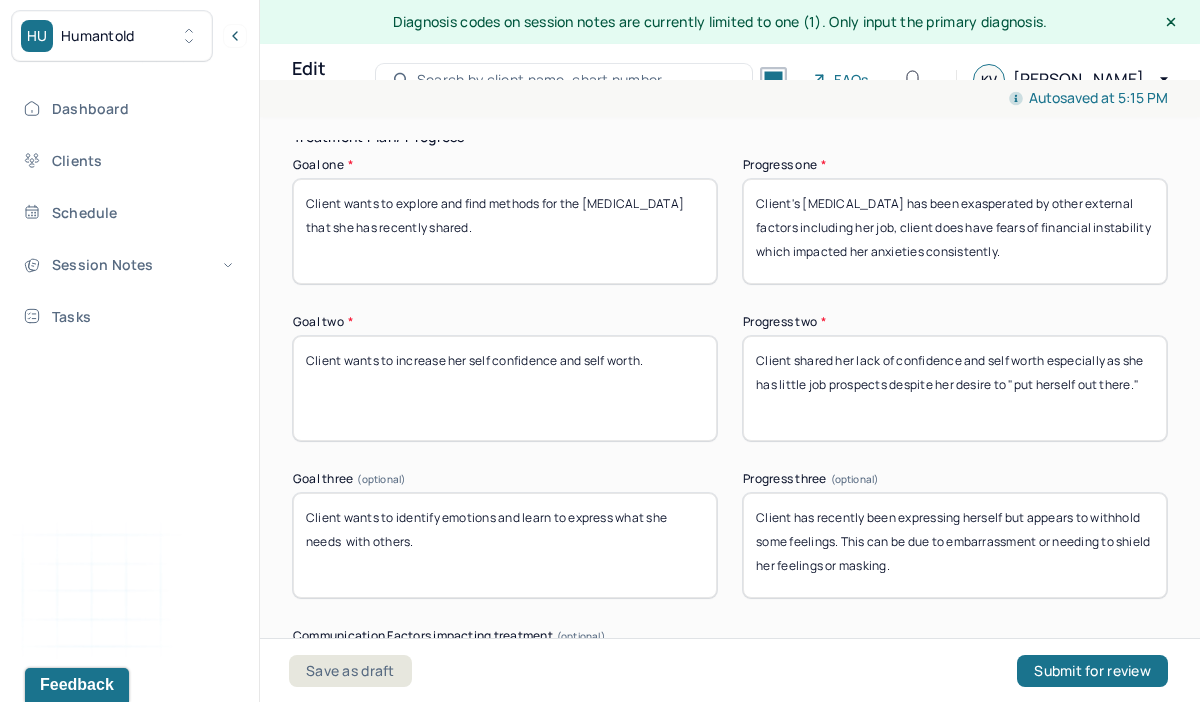 click on "Client's [MEDICAL_DATA] has been exasperated by other external factors including her job, client does have fears of financial instability which impacted her anxieties consistently." at bounding box center (955, 231) 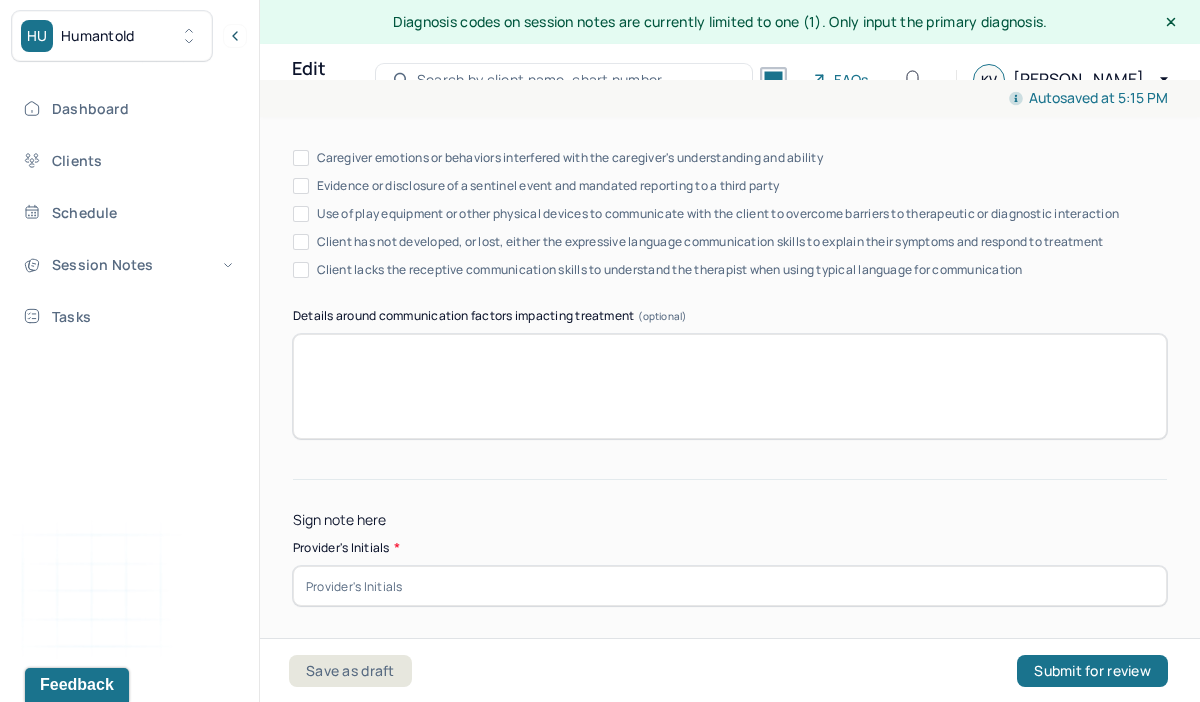 scroll, scrollTop: 4157, scrollLeft: 0, axis: vertical 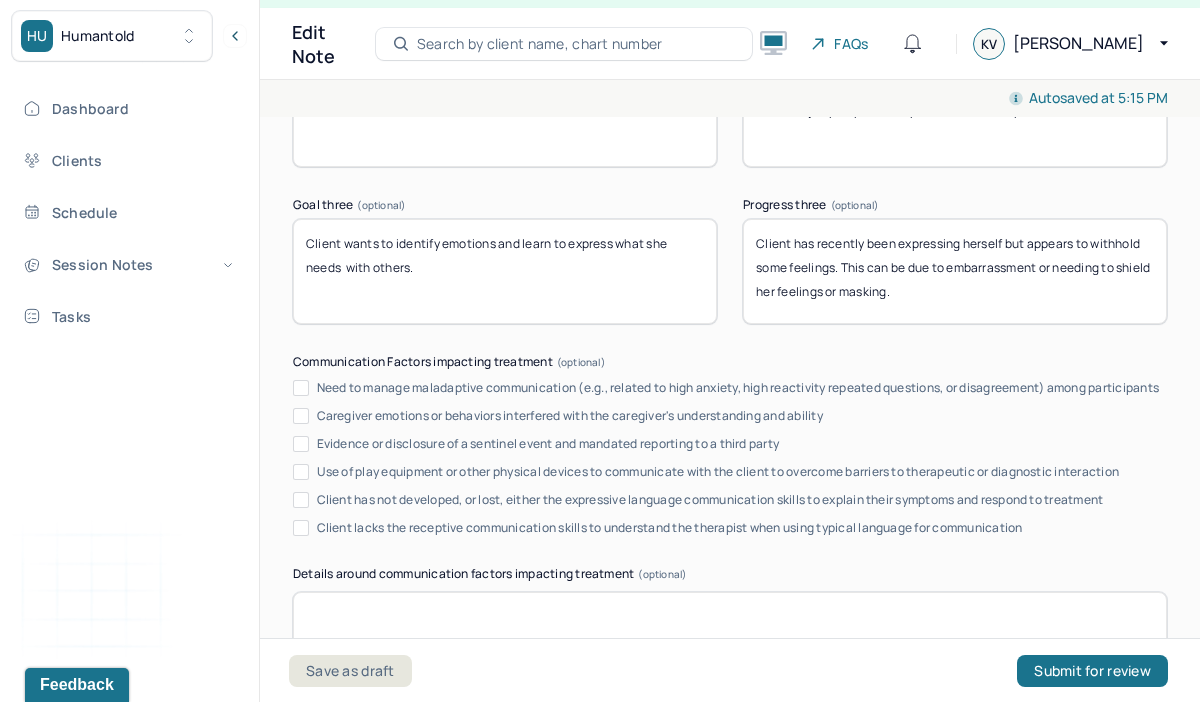 type on "Client's [MEDICAL_DATA] has been exasperated by other external factors including her job, client does have fears of financial instability which impacted her anxieties consistently and now her home." 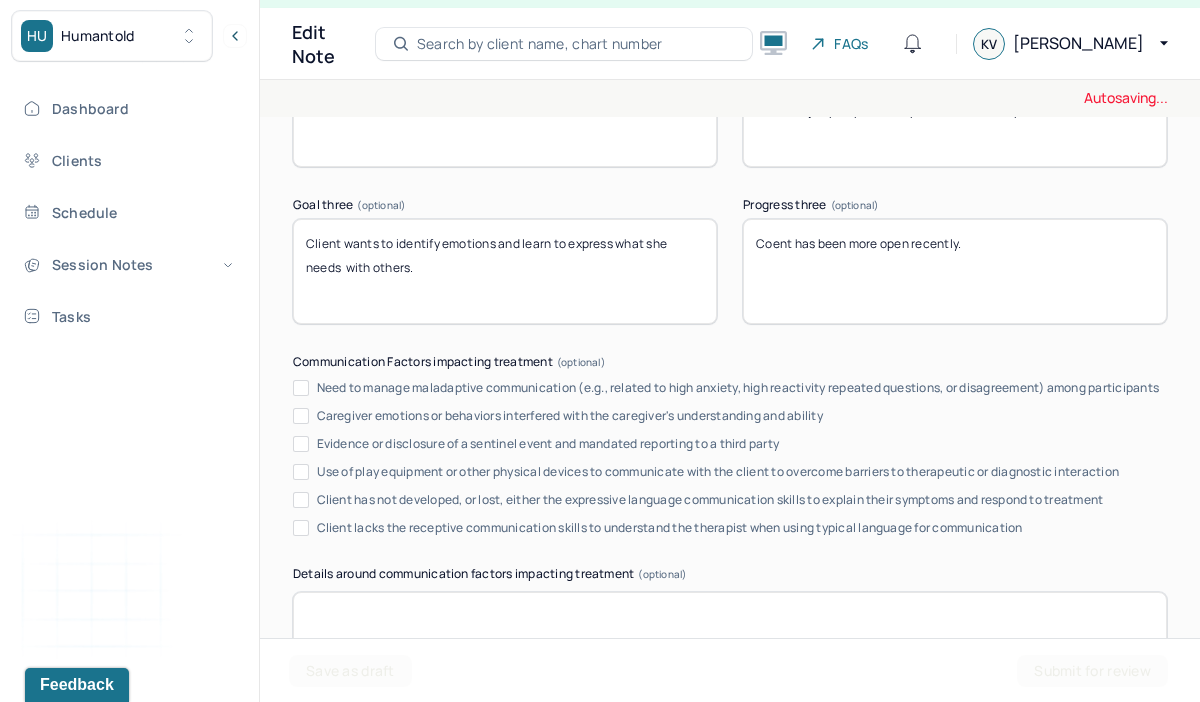 click on "Client has recently been expressing herself but appears to withhold some feelings. This can be due to embarrassment or needing to shield her feelings or masking." at bounding box center [955, 271] 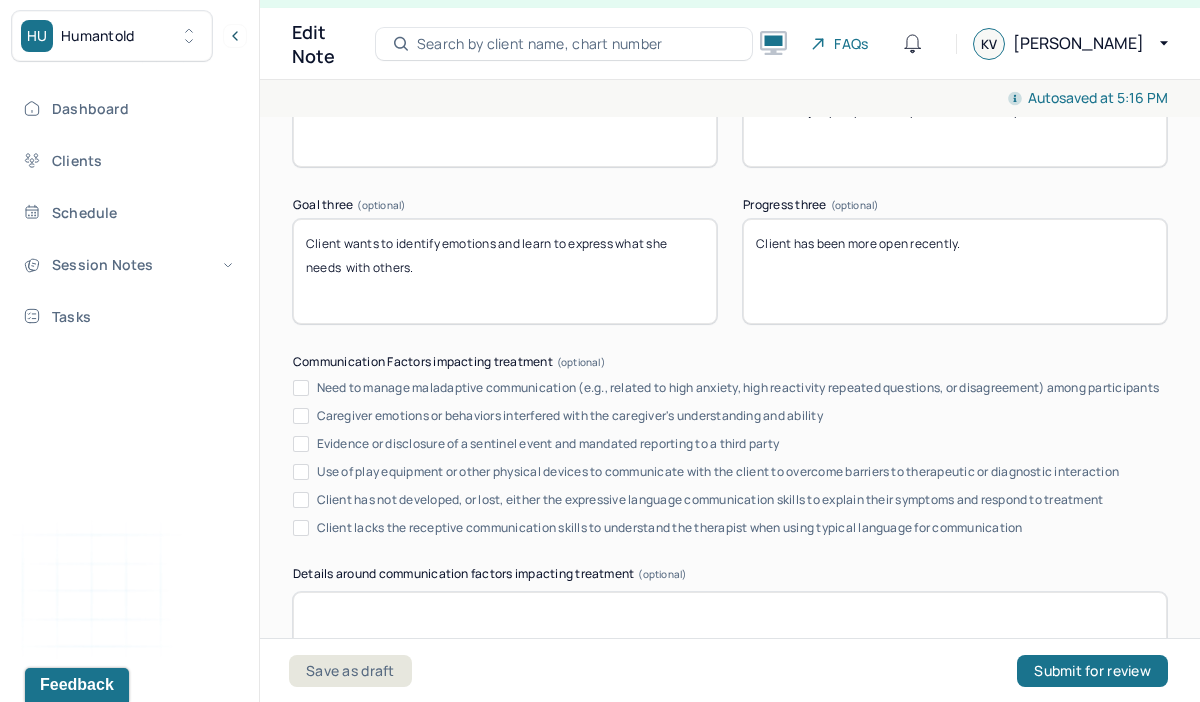 click on "Coent has been more open recently." at bounding box center [955, 271] 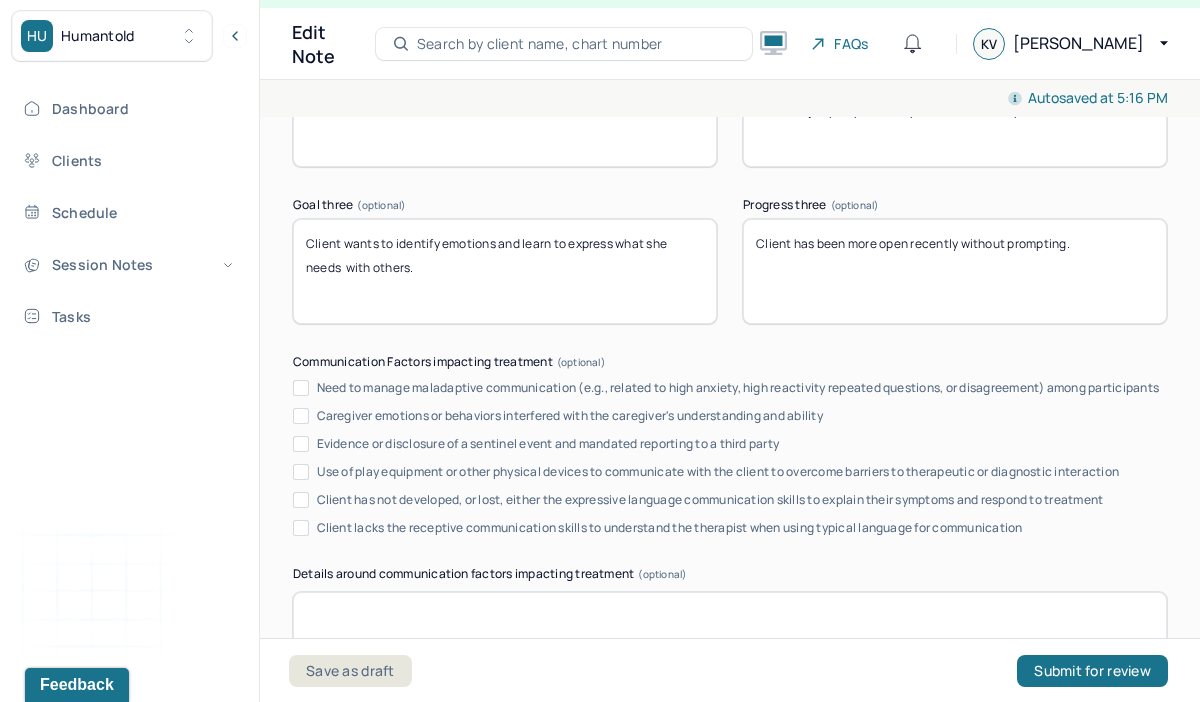 scroll, scrollTop: 4157, scrollLeft: 0, axis: vertical 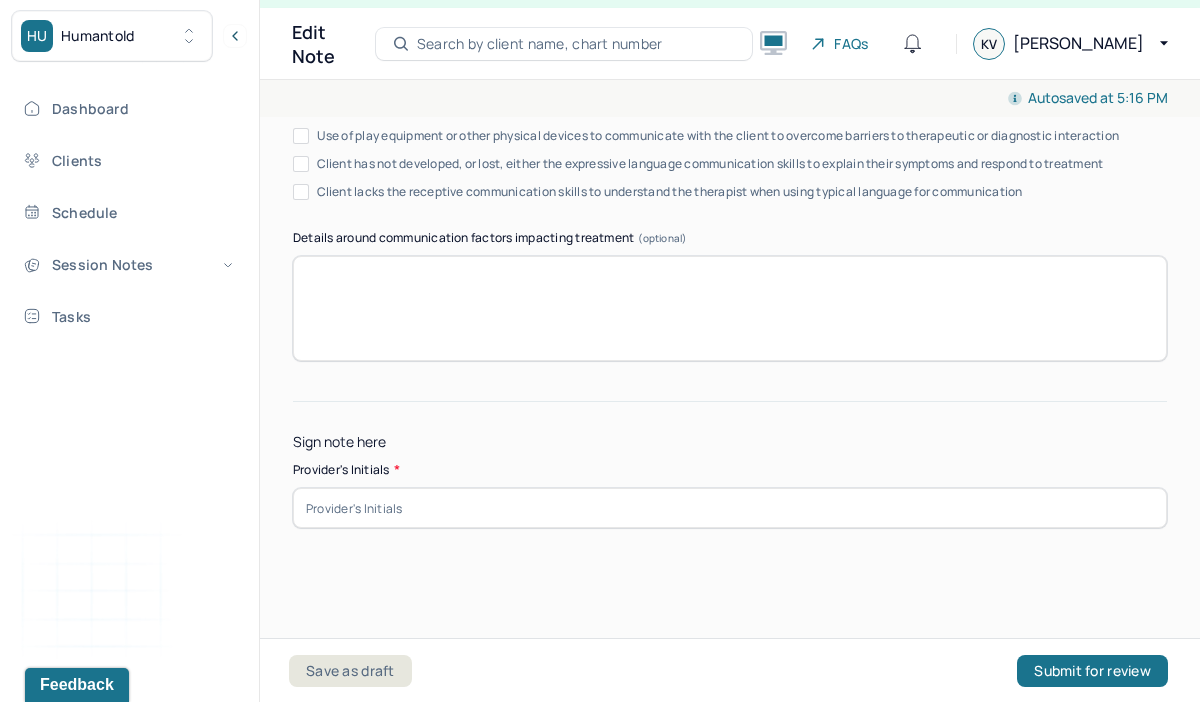 type on "Client has been more open recently without prompting." 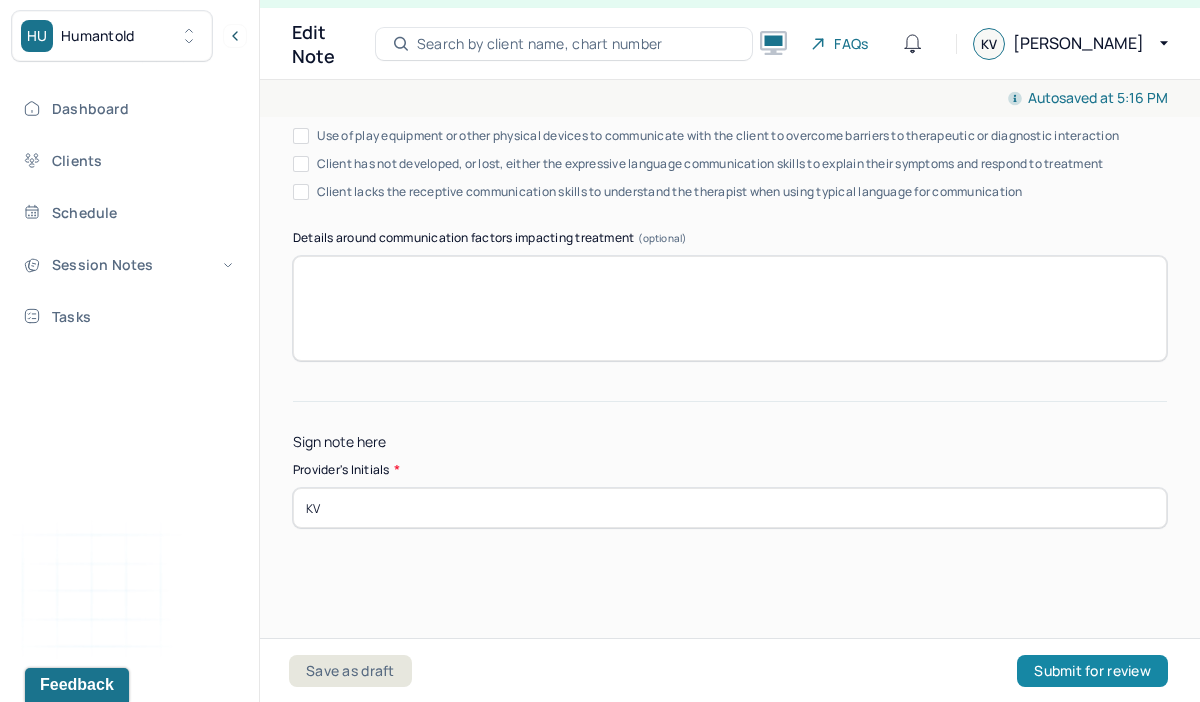 type on "KV" 